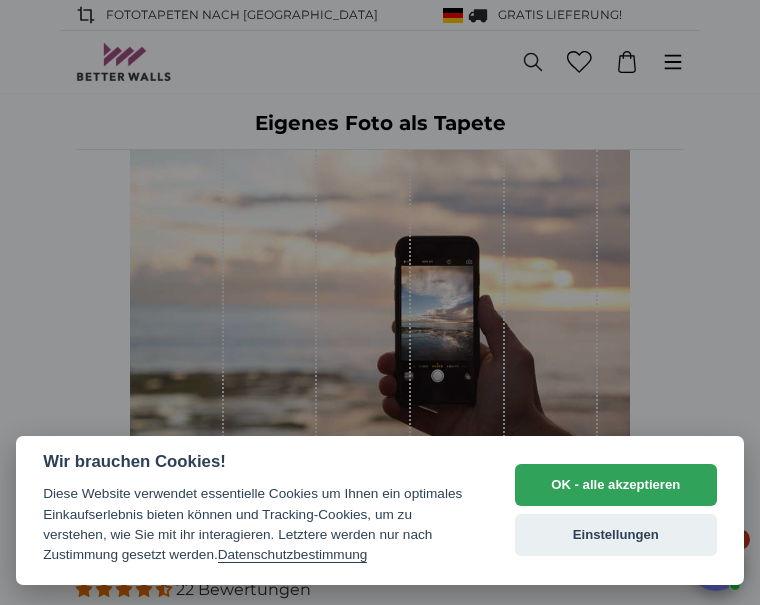 scroll, scrollTop: 0, scrollLeft: 0, axis: both 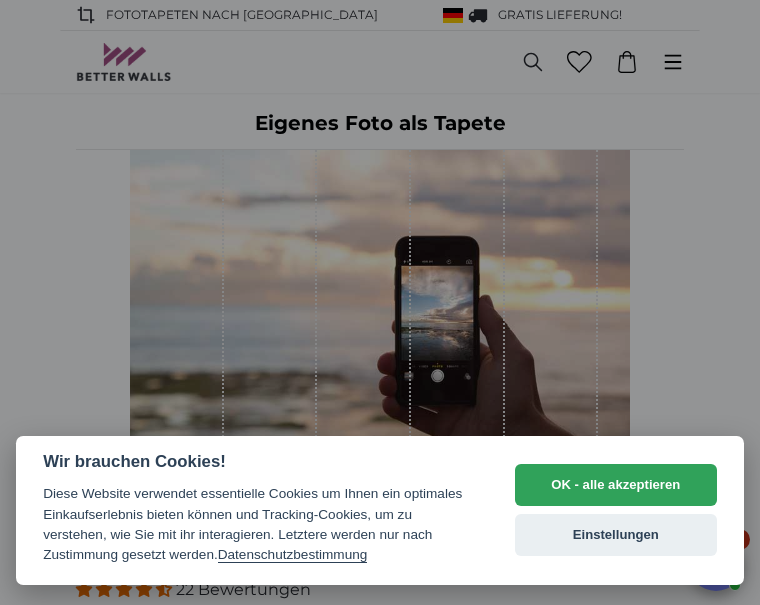 click on "OK - alle akzeptieren" at bounding box center [616, 485] 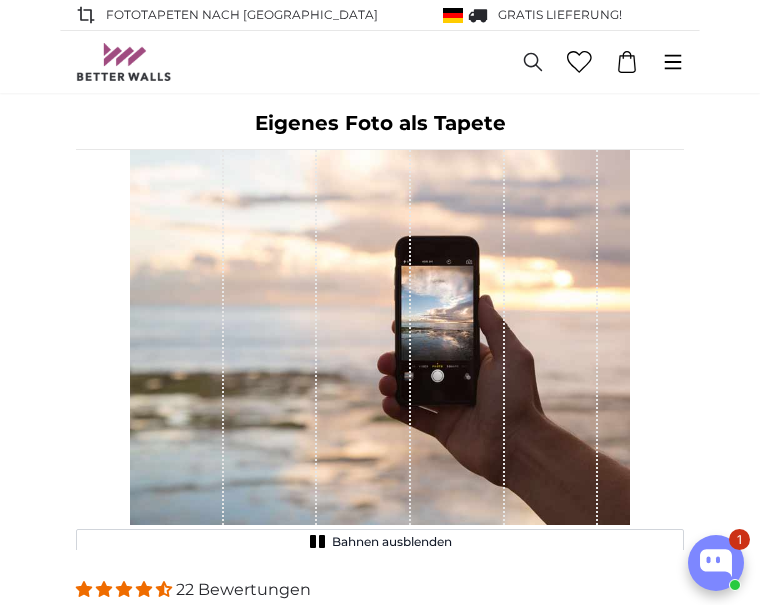 scroll, scrollTop: 0, scrollLeft: 0, axis: both 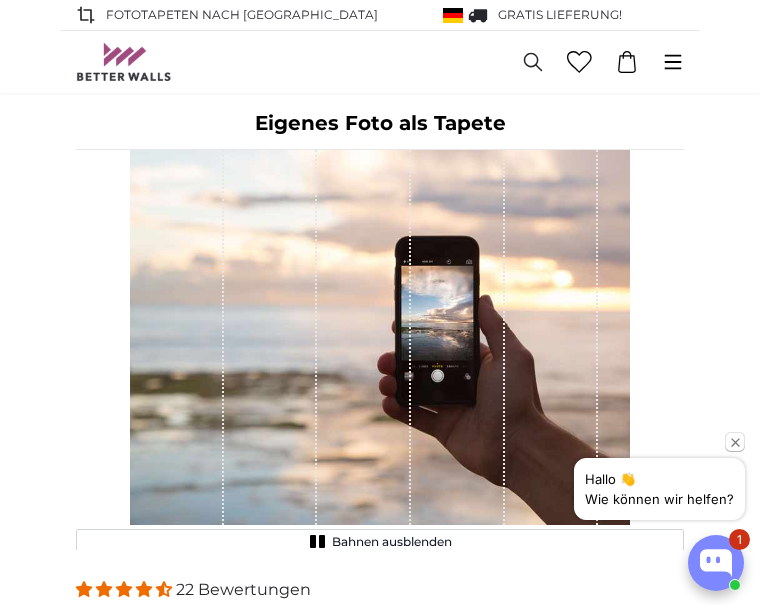click at bounding box center [177, 337] 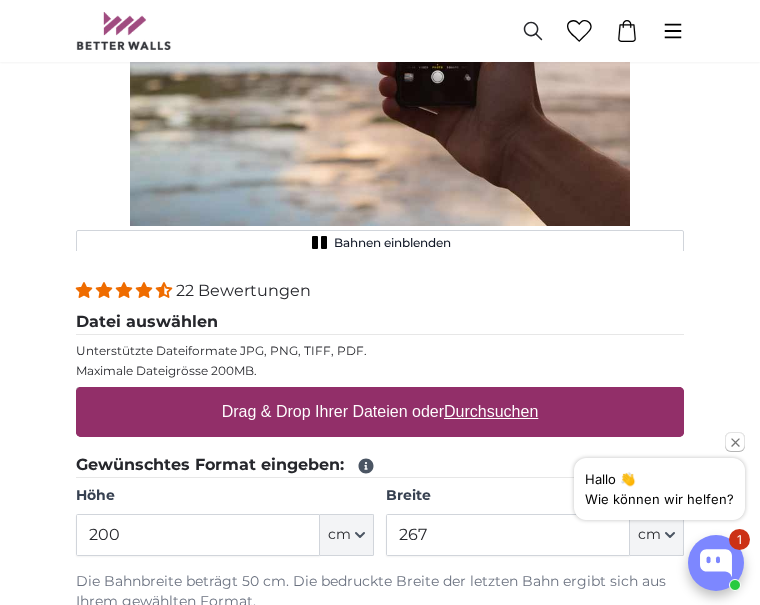 scroll, scrollTop: 301, scrollLeft: 0, axis: vertical 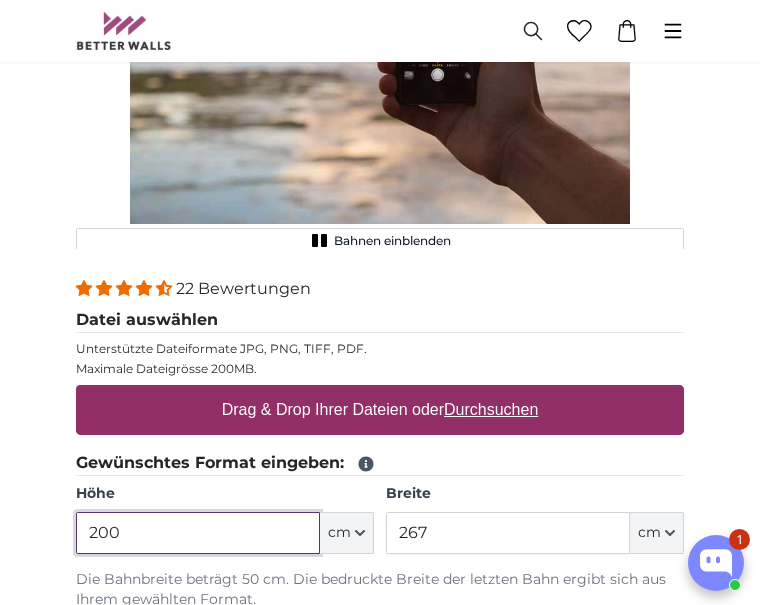 click on "200" at bounding box center (198, 533) 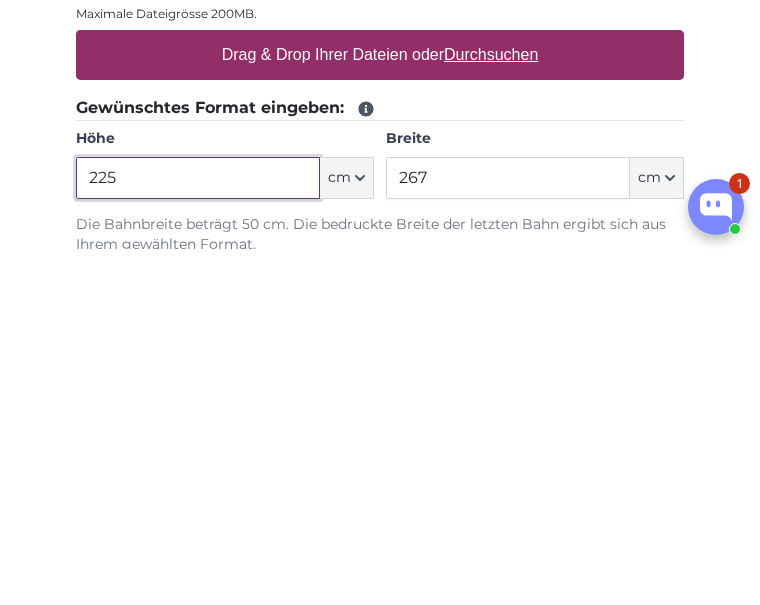 type on "225" 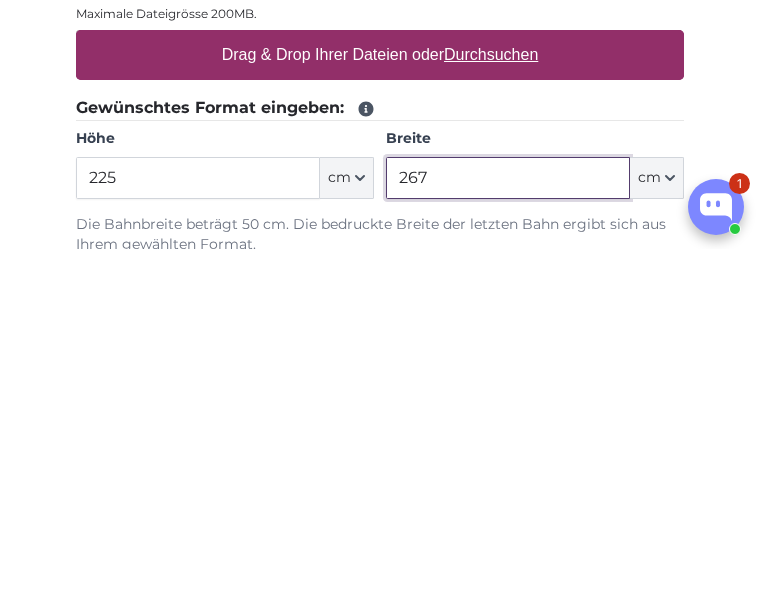 click on "267" at bounding box center (508, 534) 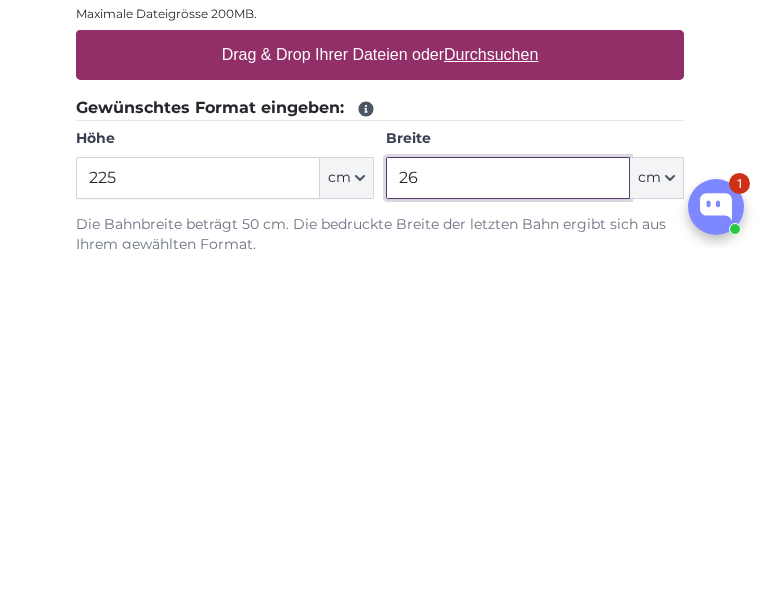 type on "2" 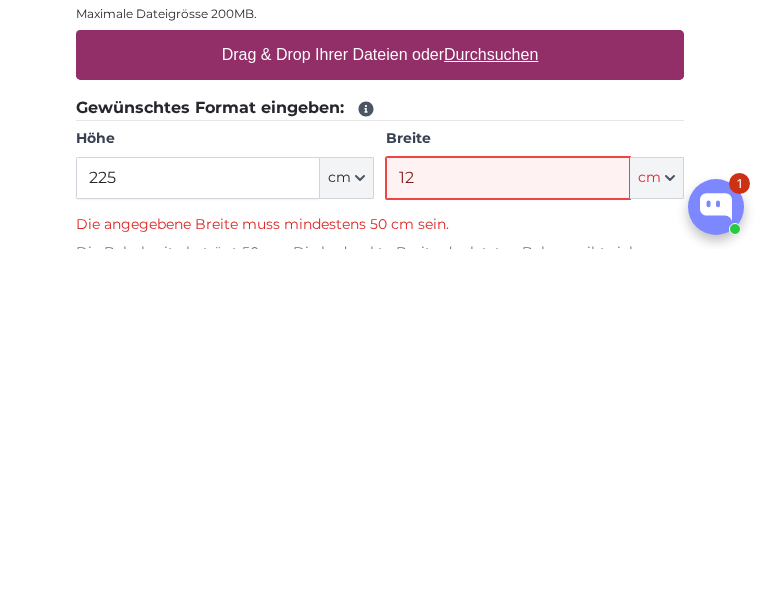 type on "1" 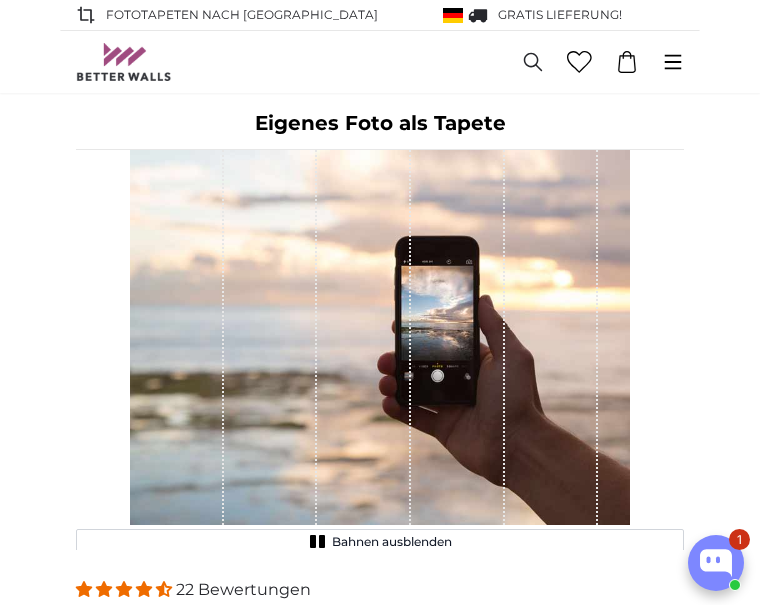 scroll, scrollTop: 197, scrollLeft: 0, axis: vertical 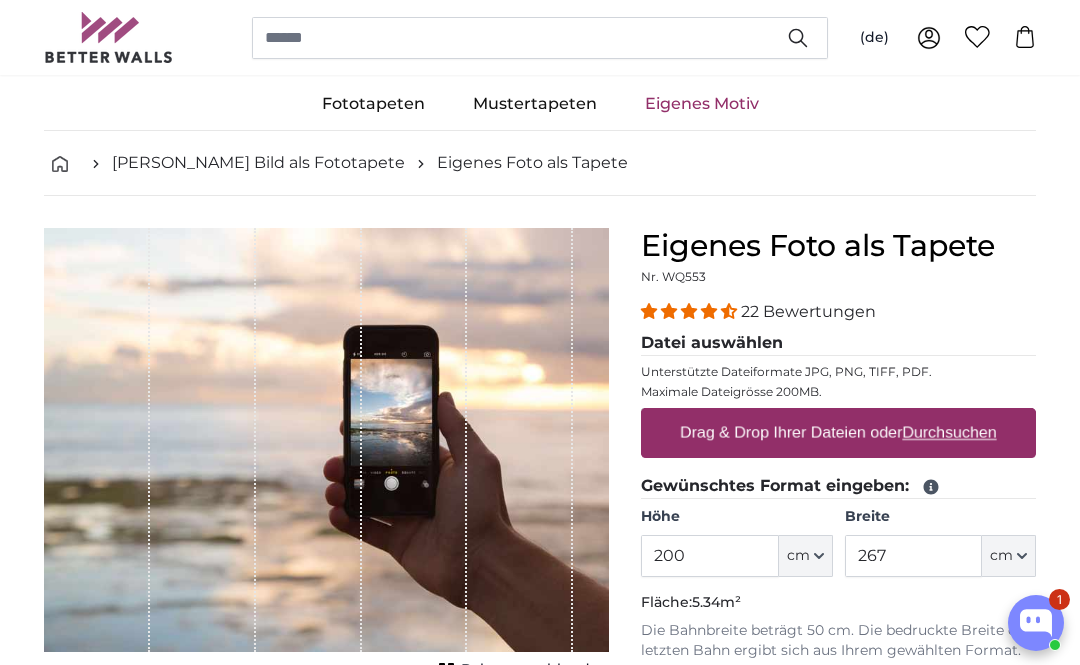 click on "Durchsuchen" at bounding box center (950, 432) 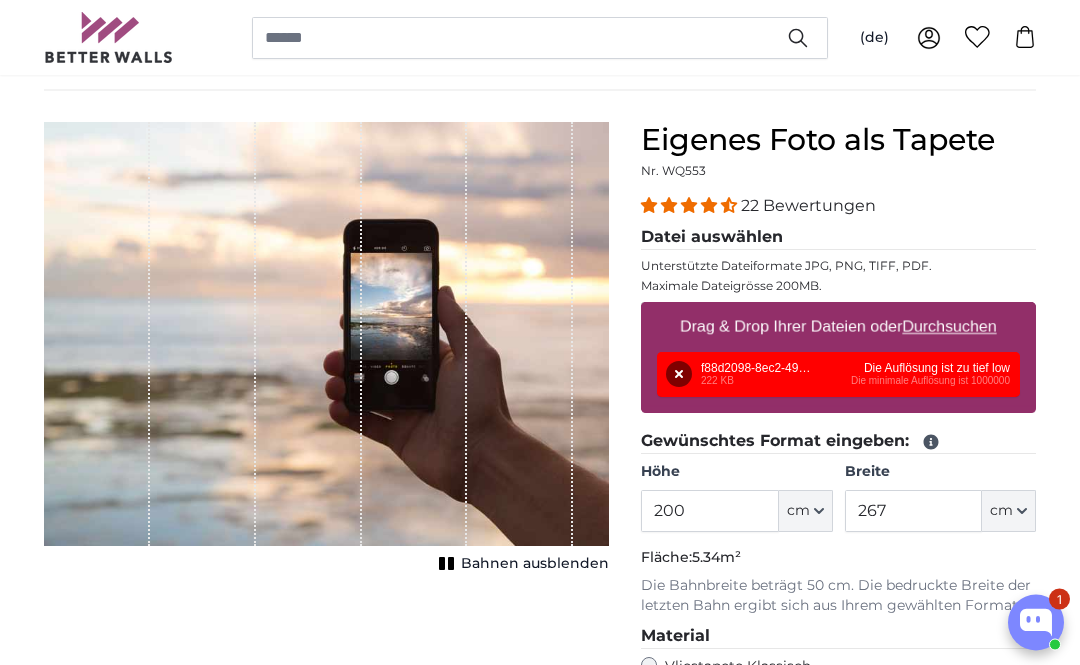 scroll, scrollTop: 132, scrollLeft: 0, axis: vertical 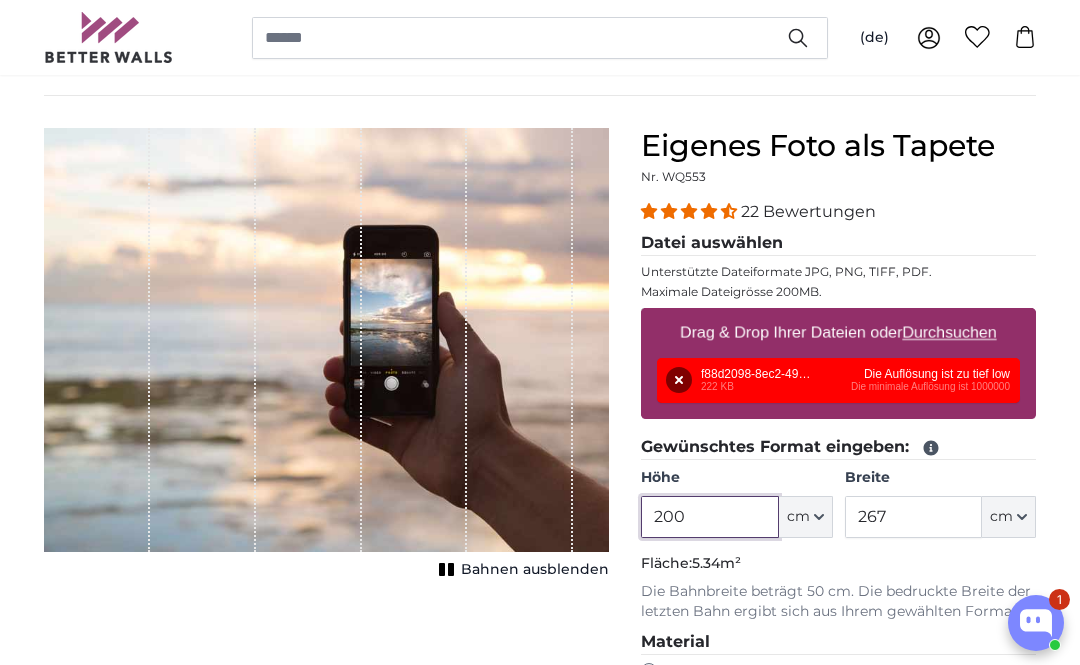 click on "200" at bounding box center (709, 517) 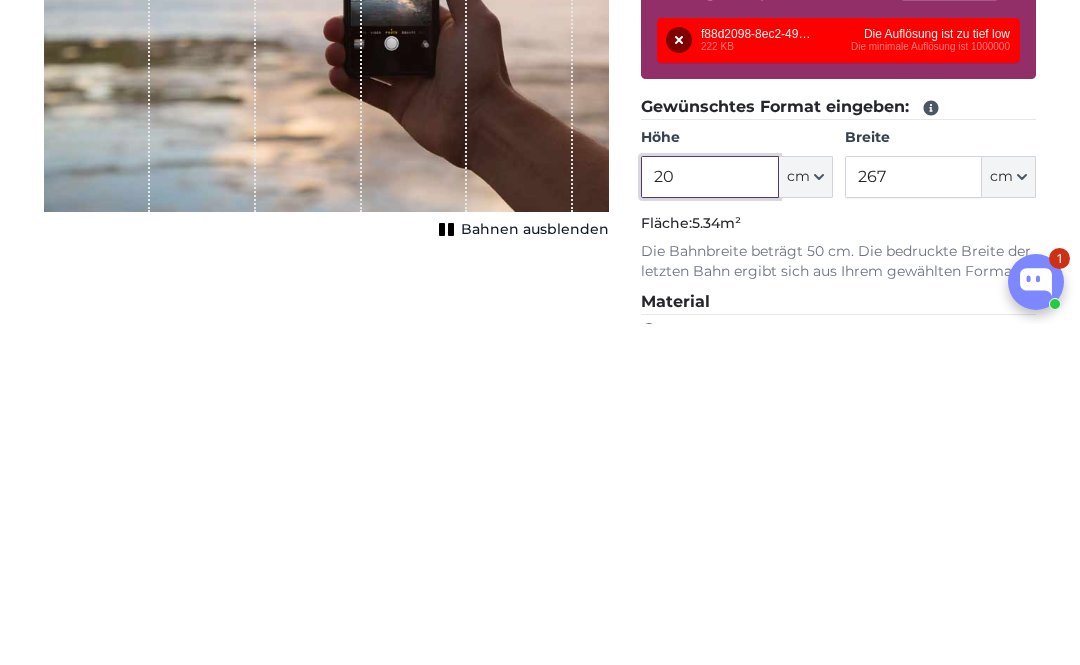 type on "2" 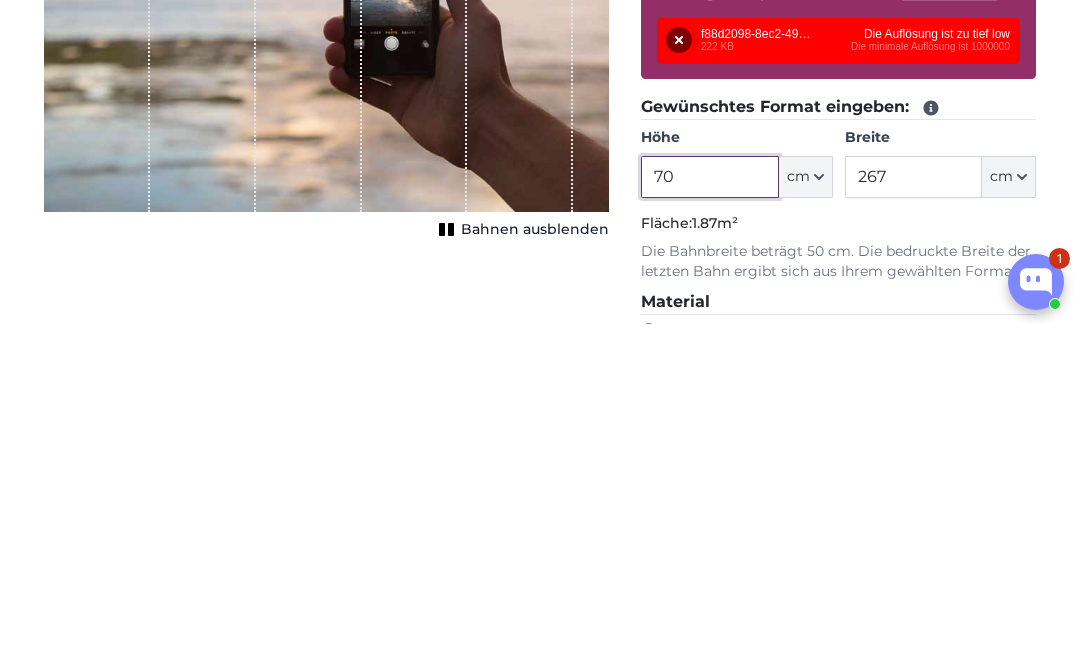 type on "7" 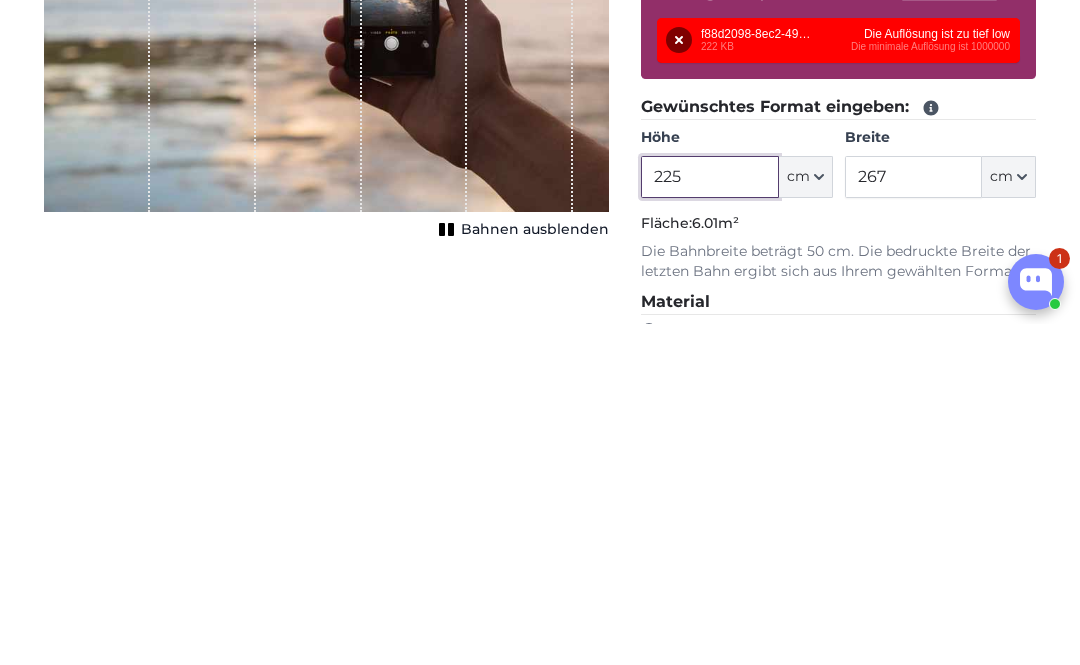 type on "225" 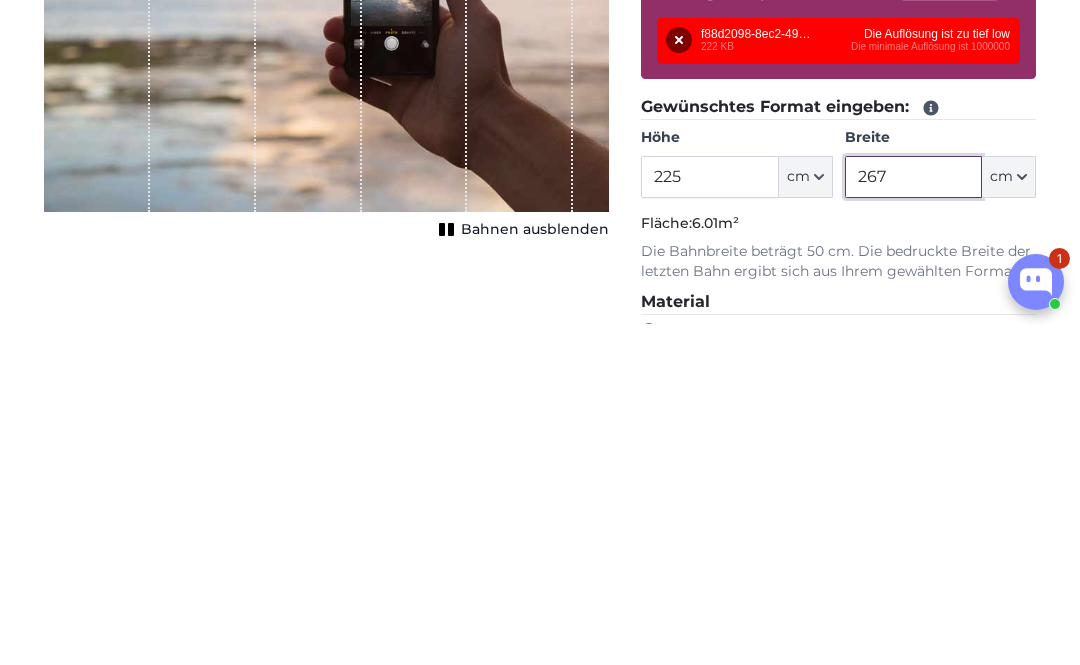 click on "267" at bounding box center [913, 518] 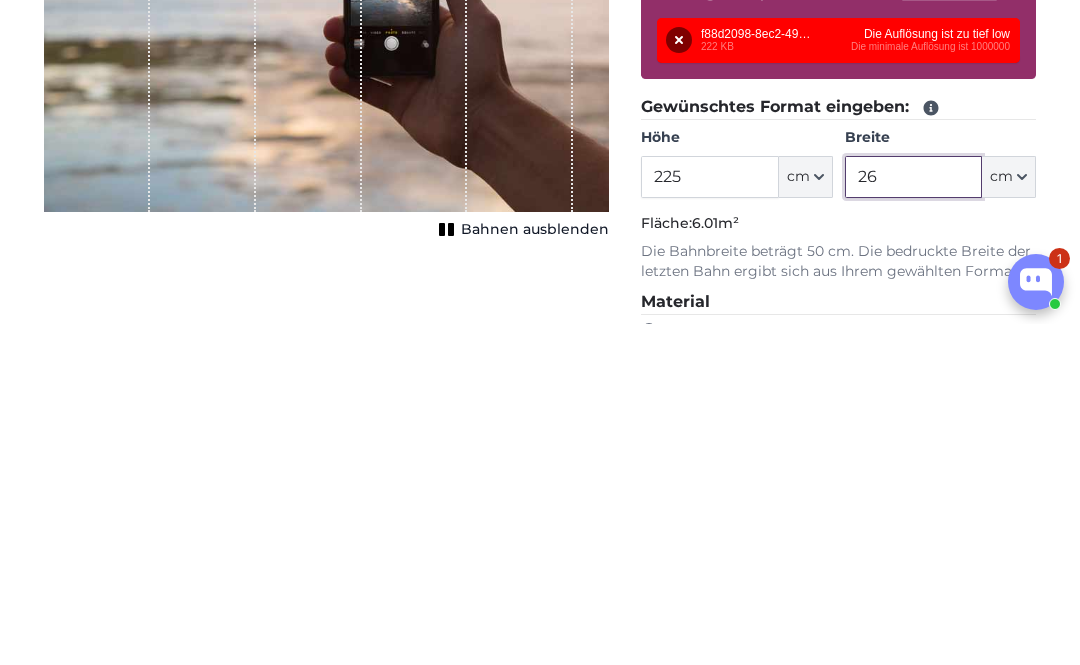 type on "2" 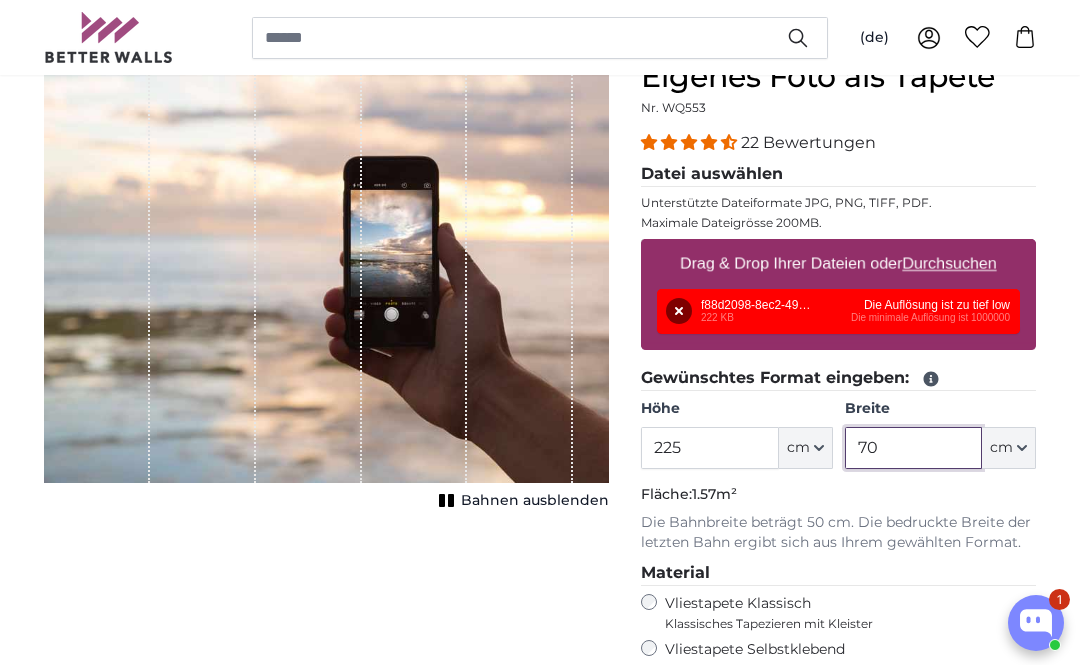 scroll, scrollTop: 181, scrollLeft: 0, axis: vertical 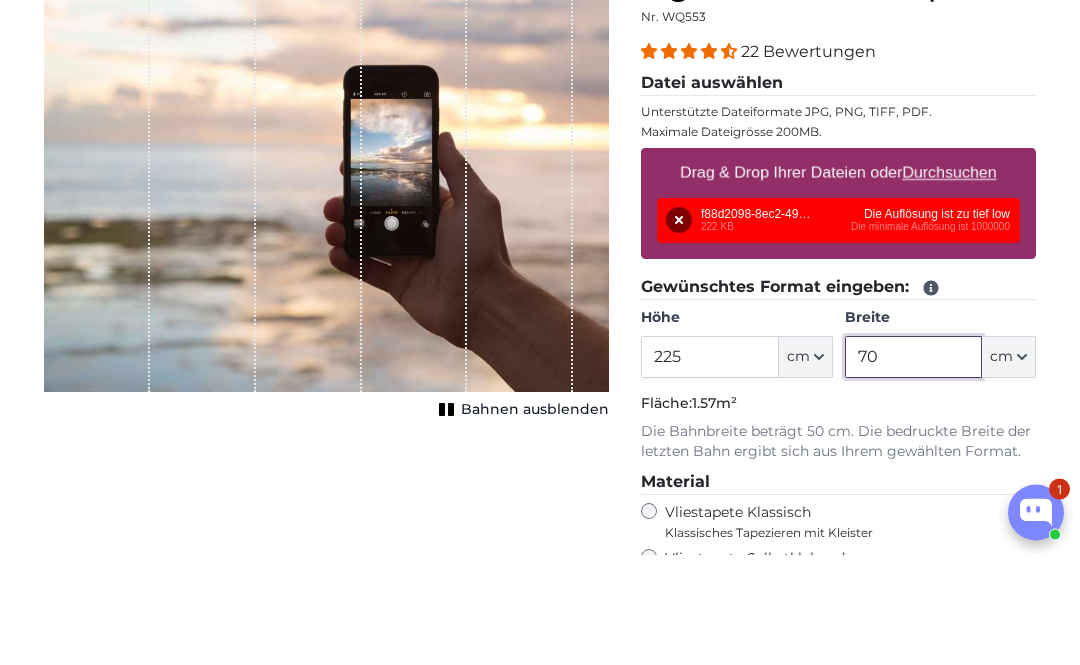 type on "70" 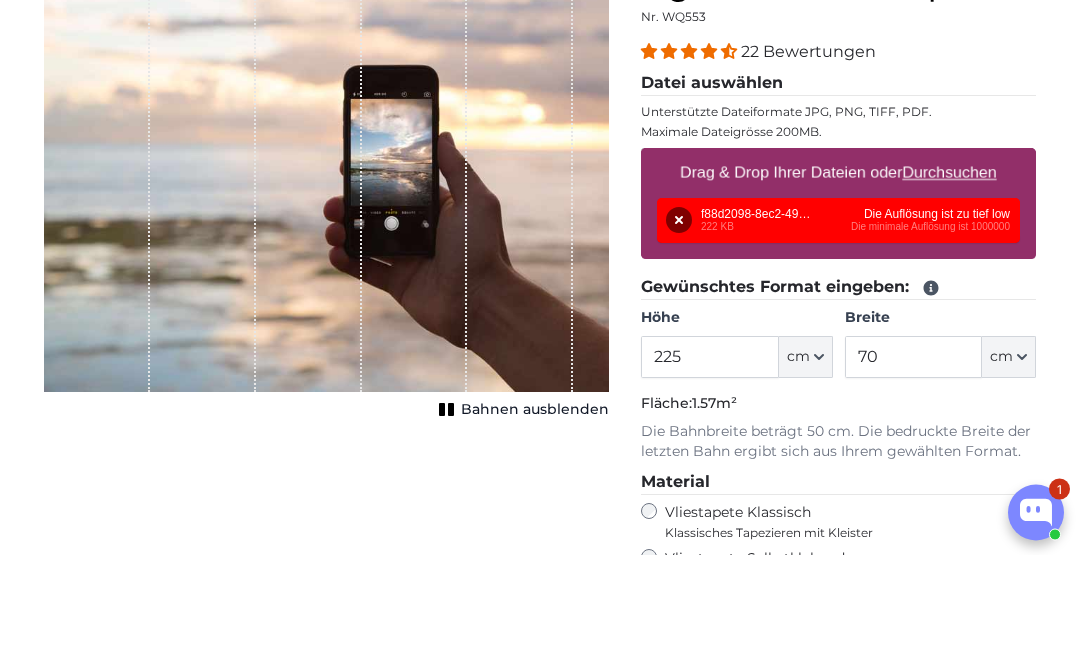 click on "Entfernen Nochmal versuchen Entfernen Hochladen Abbrechen Nochmal versuchen Entfernen f88d2098-8ec2-497e-9dd6-555b981bb5cc.jpeg 222 KB Die Auflösung ist zu tief low Die minimale Auflösung ist 1000000" at bounding box center (838, 331) 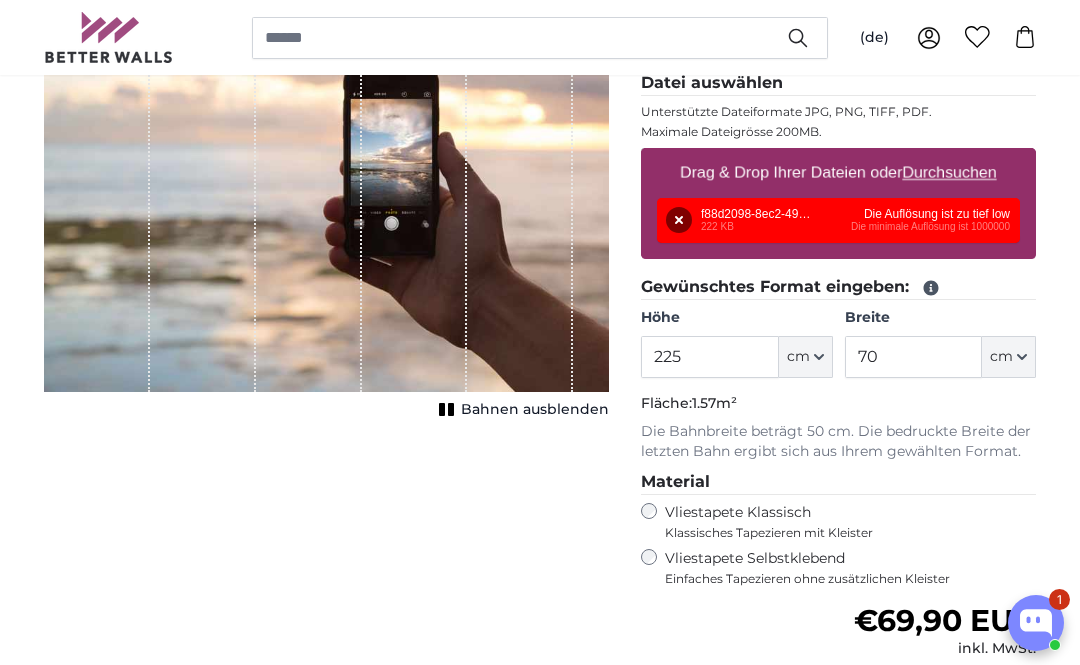 click on "Entfernen Nochmal versuchen Entfernen Hochladen Abbrechen Nochmal versuchen Entfernen f88d2098-8ec2-497e-9dd6-555b981bb5cc.jpeg 222 KB Die Auflösung ist zu tief low Die minimale Auflösung ist 1000000" at bounding box center (838, 220) 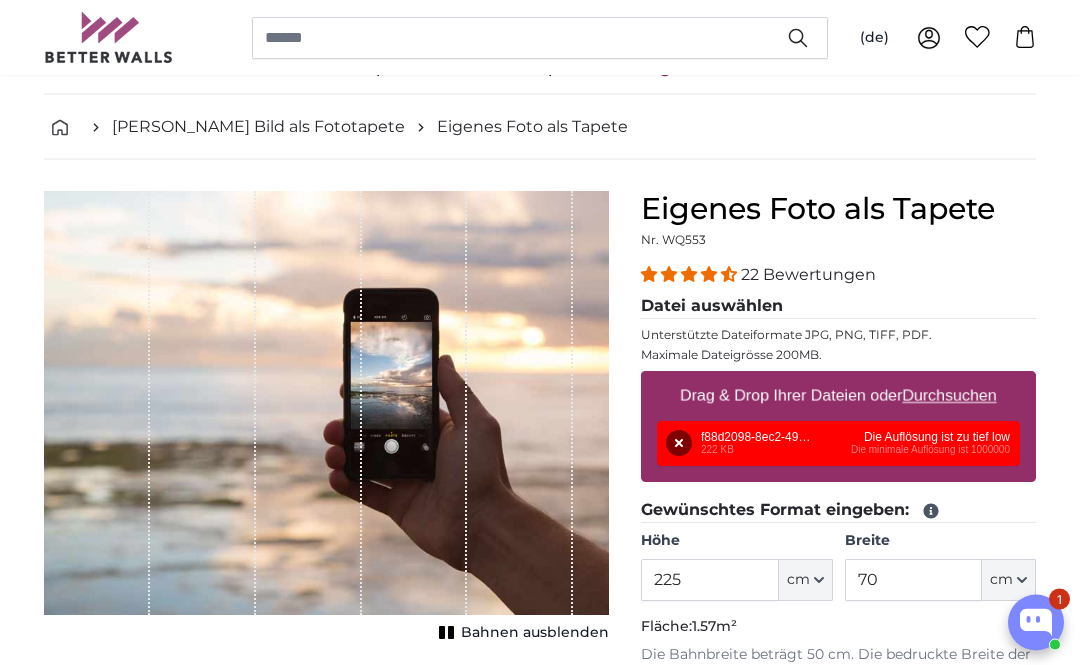 scroll, scrollTop: 69, scrollLeft: 0, axis: vertical 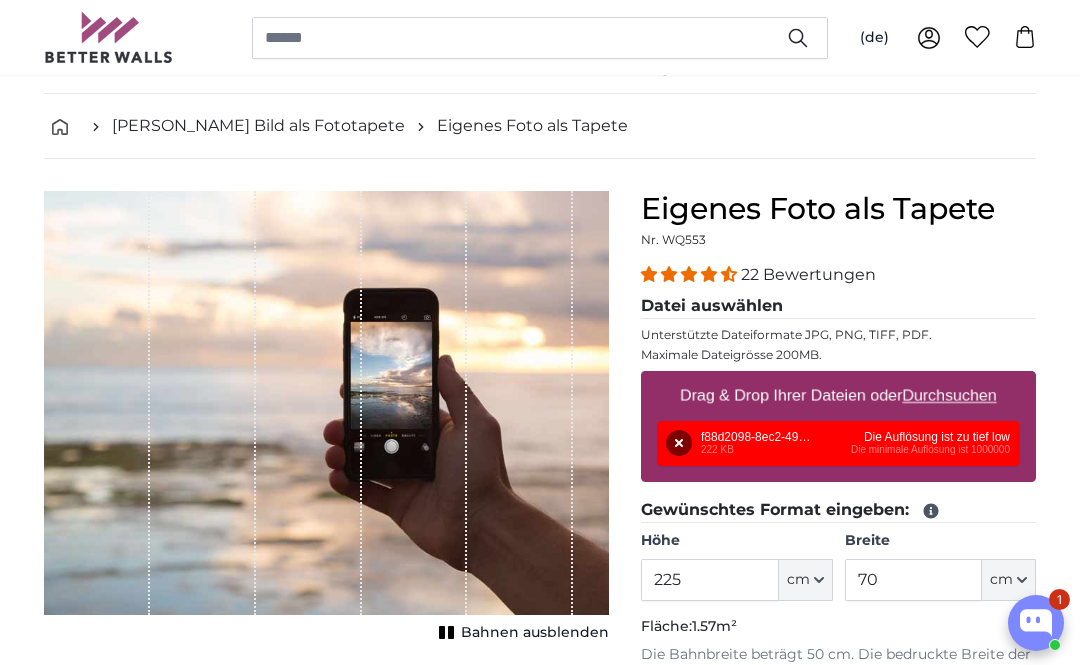 click on "Entfernen" at bounding box center (679, 443) 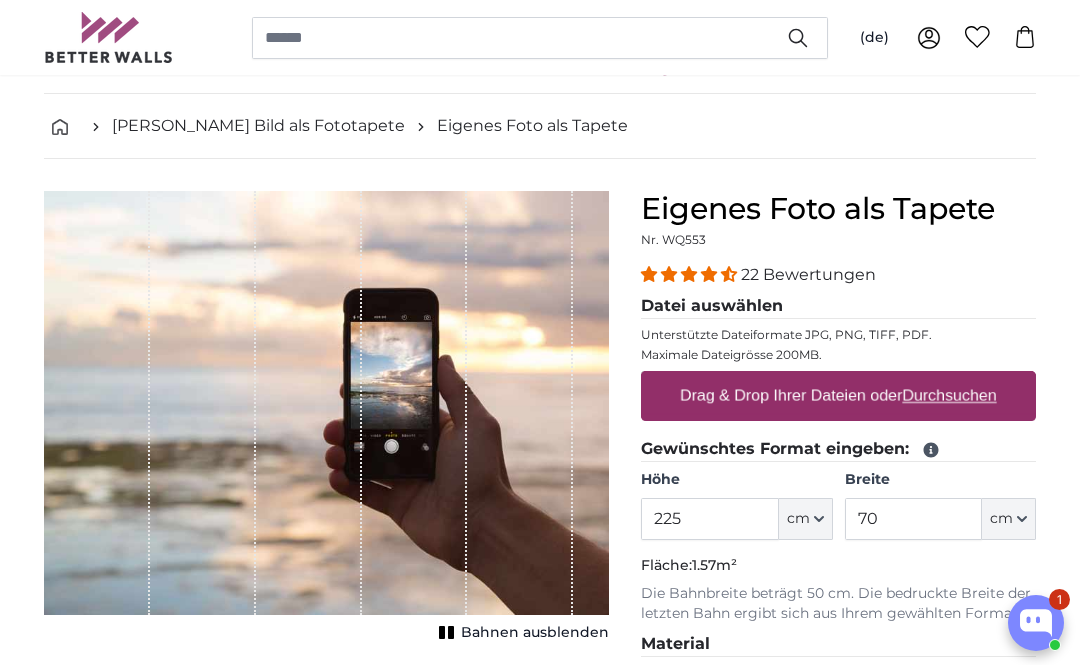 click on "Durchsuchen" at bounding box center [950, 395] 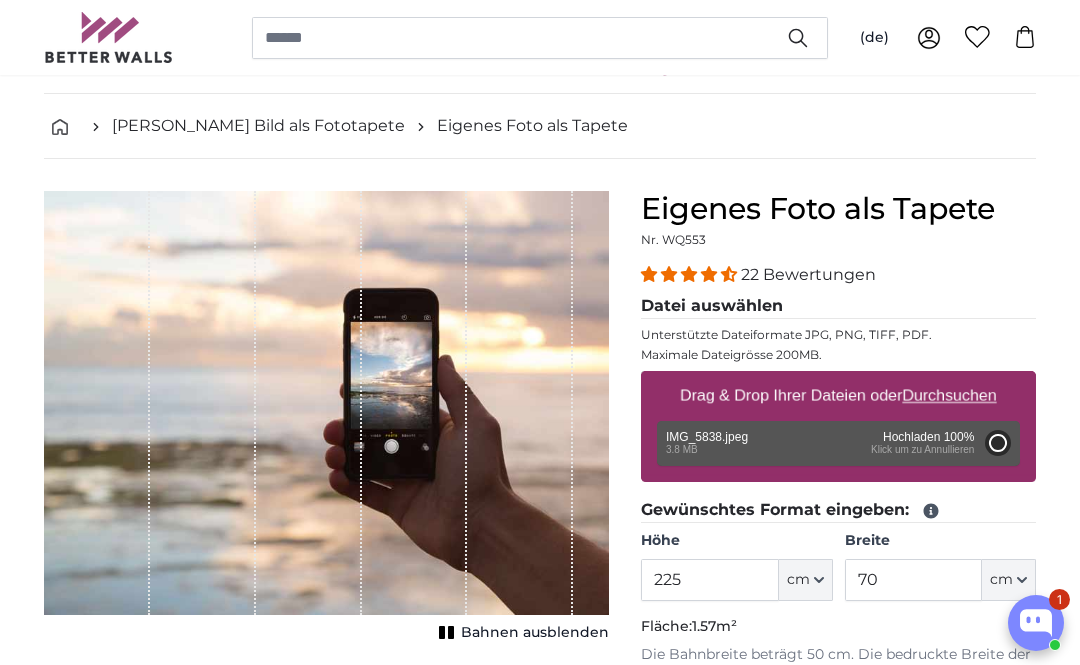 type on "186" 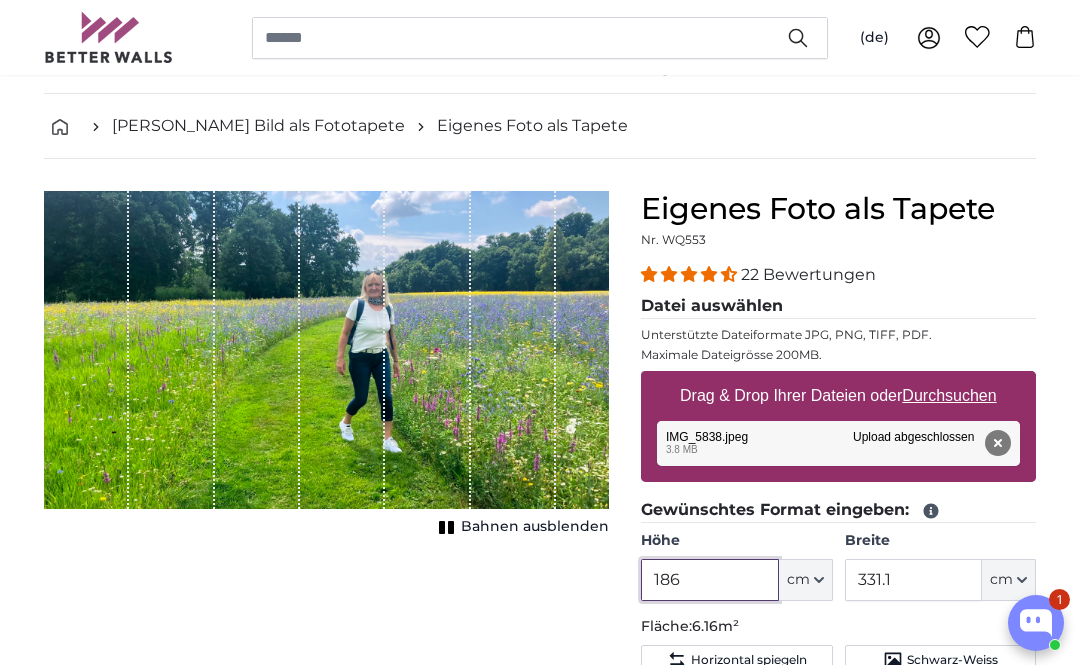 click on "186" at bounding box center [709, 580] 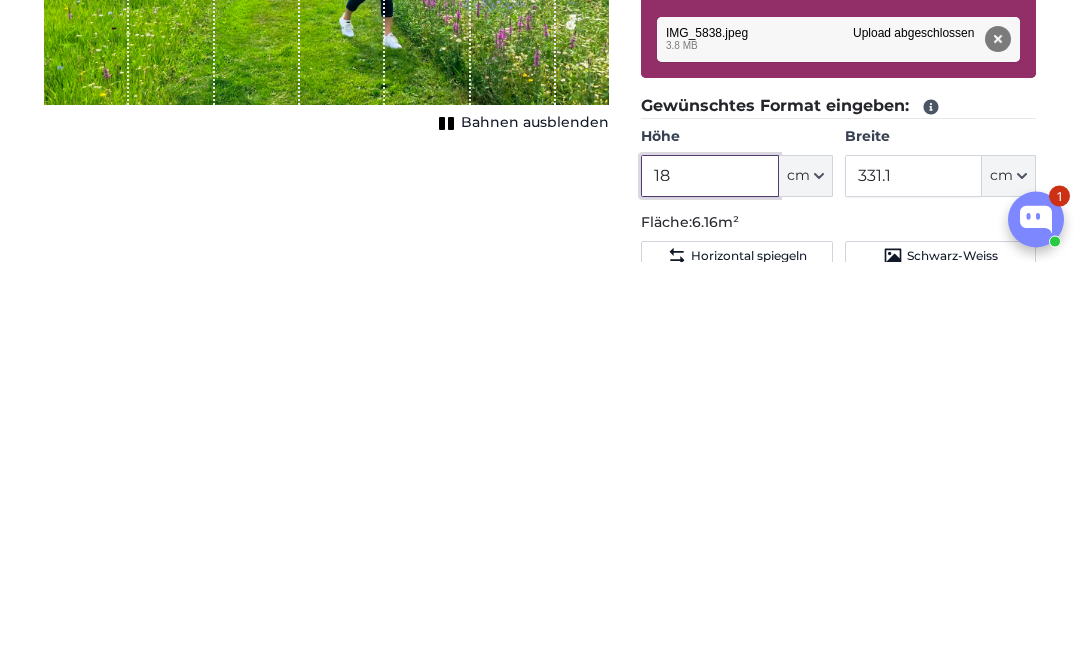 type on "1" 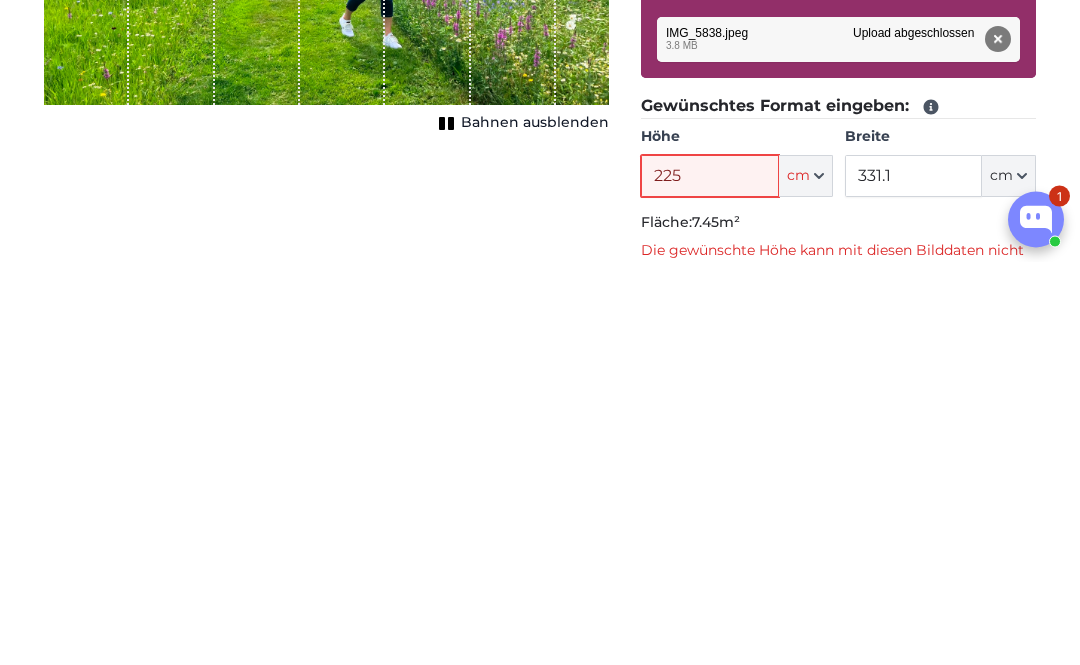 type on "225" 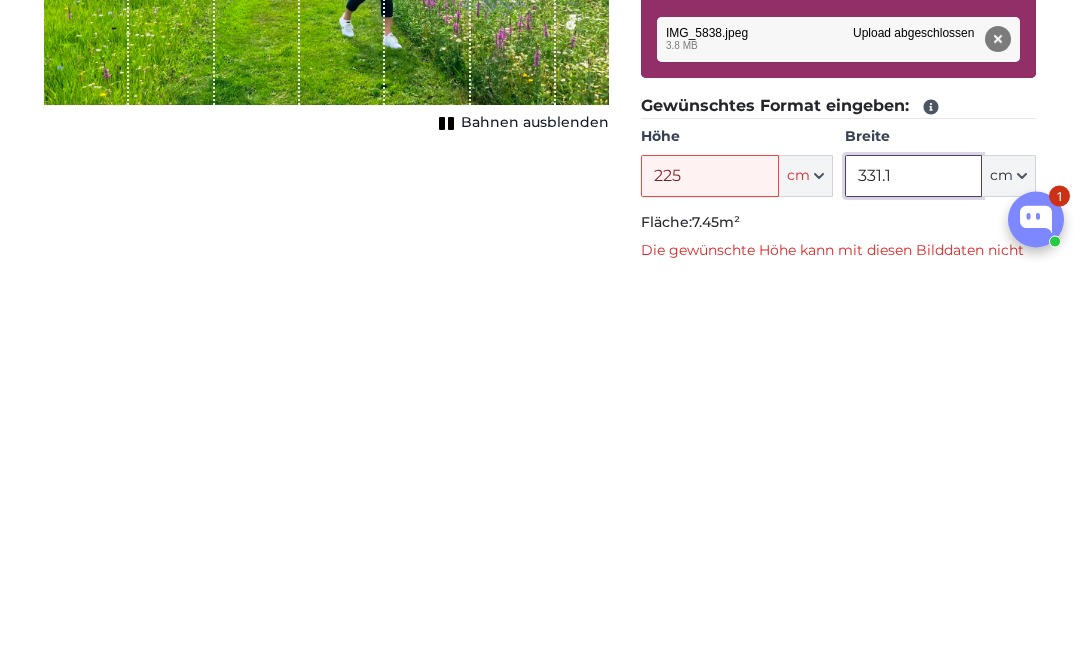 click on "331.1" at bounding box center (913, 580) 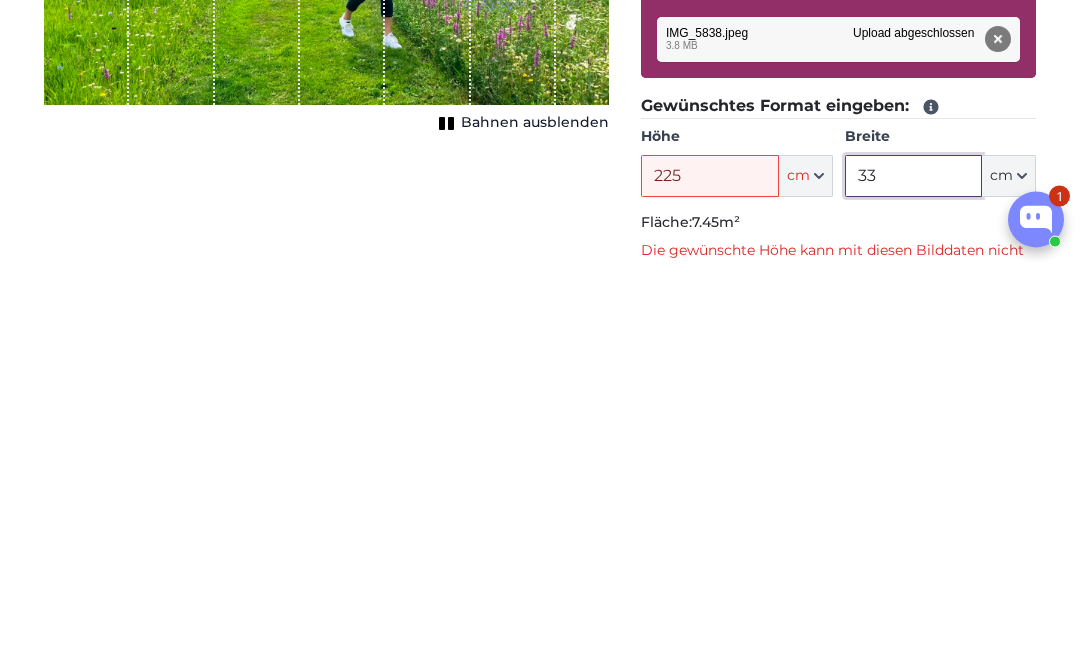 type on "3" 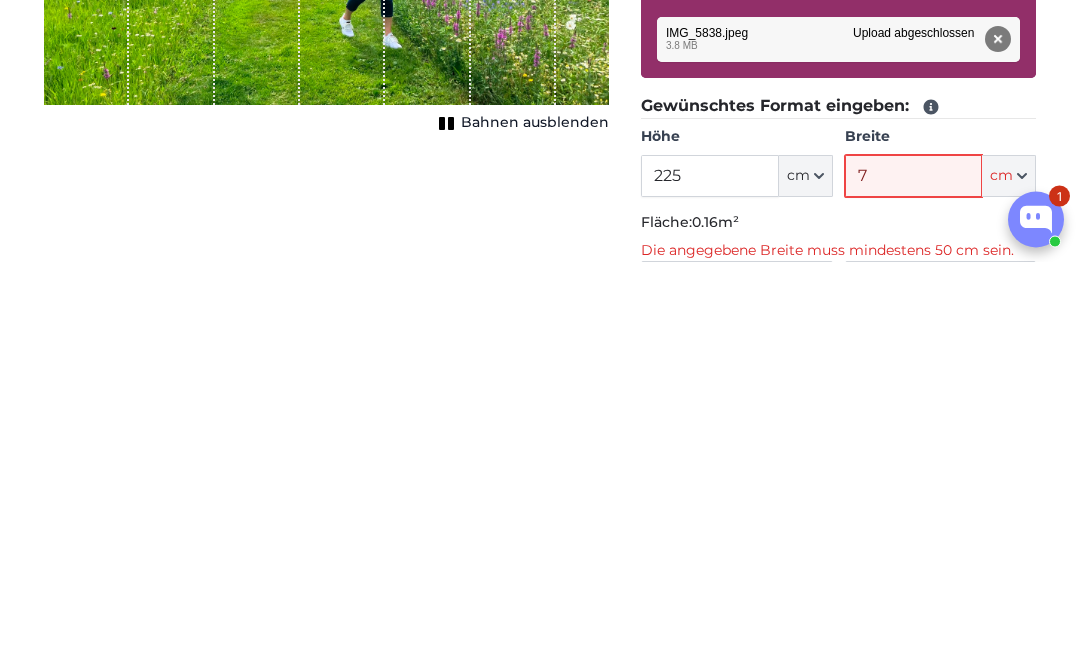 type on "70" 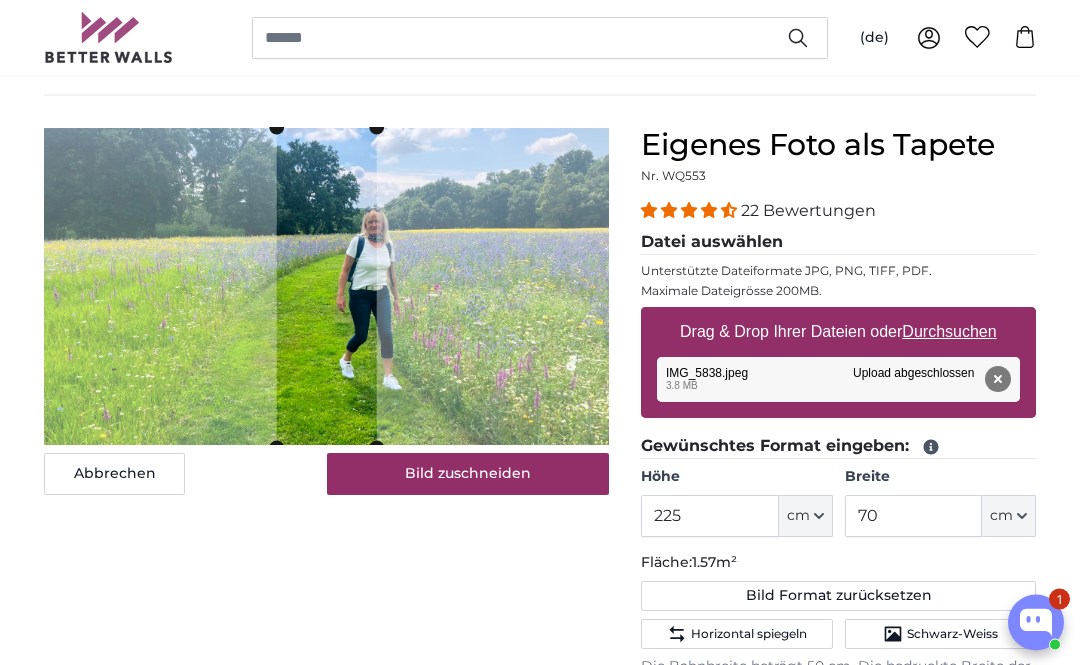 scroll, scrollTop: 133, scrollLeft: 0, axis: vertical 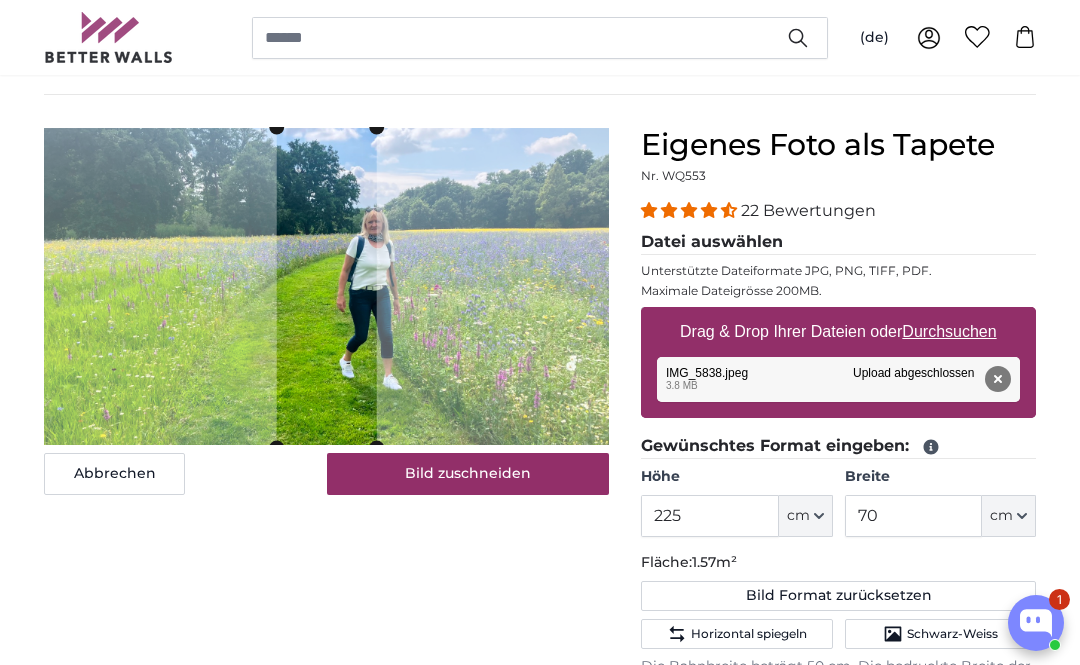 type 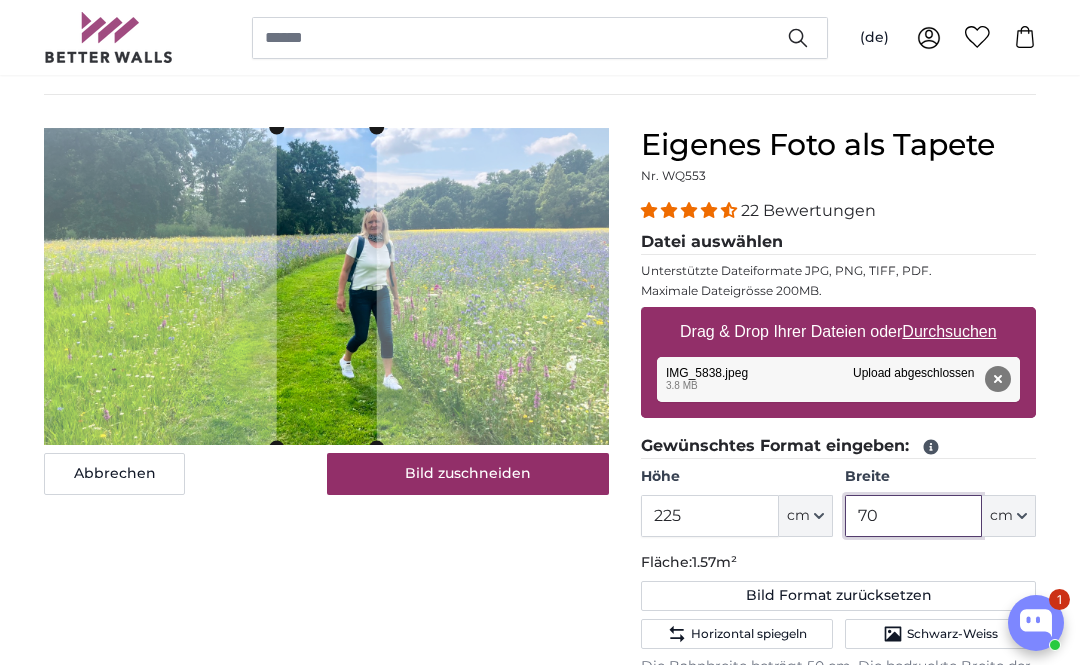 type on "70" 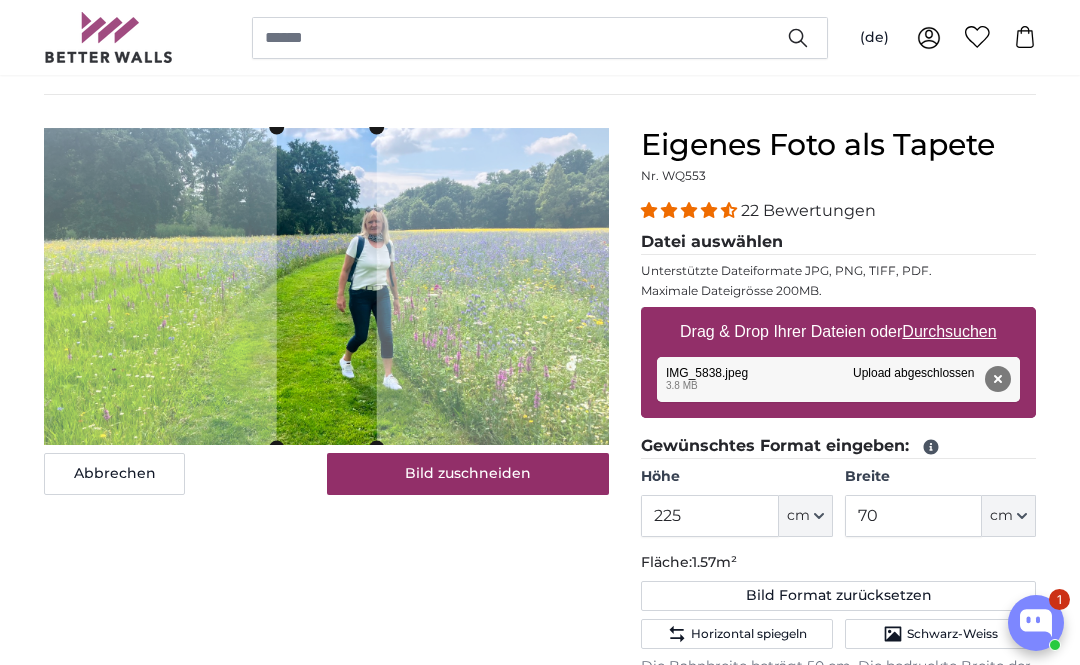 click on "Bild zuschneiden" at bounding box center [468, 474] 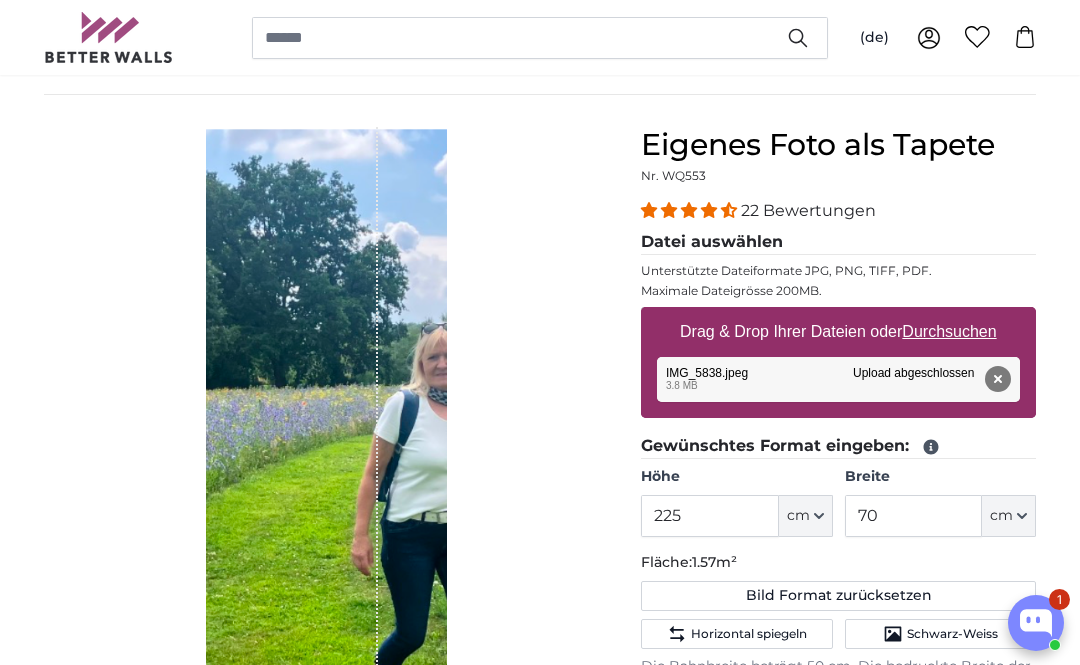click on "Entfernen" at bounding box center (998, 379) 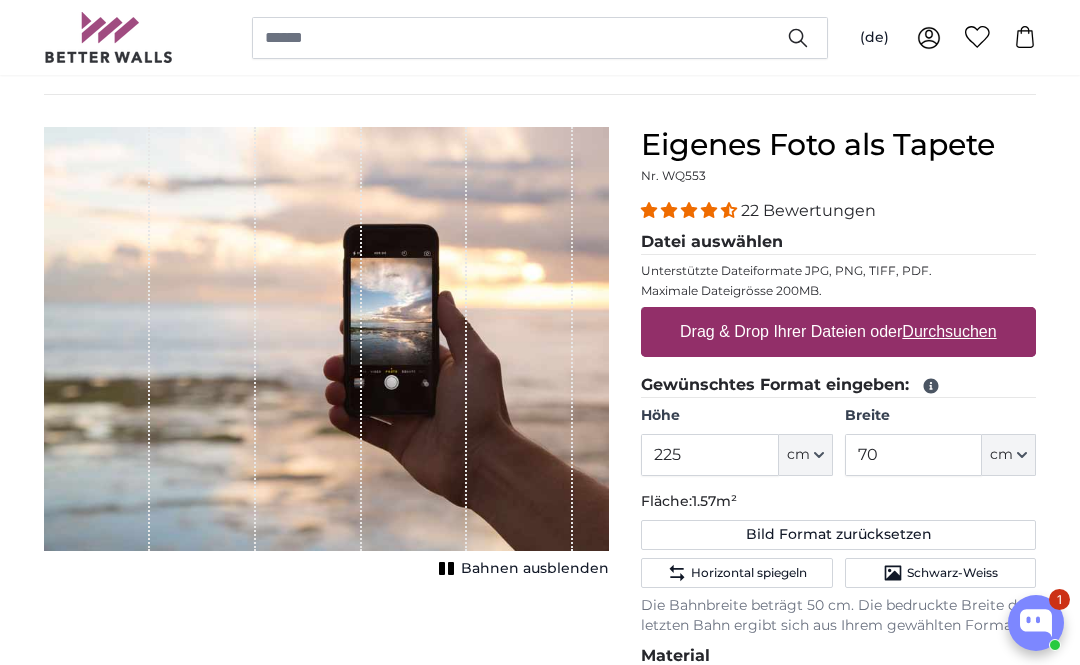 click on "Durchsuchen" at bounding box center (950, 331) 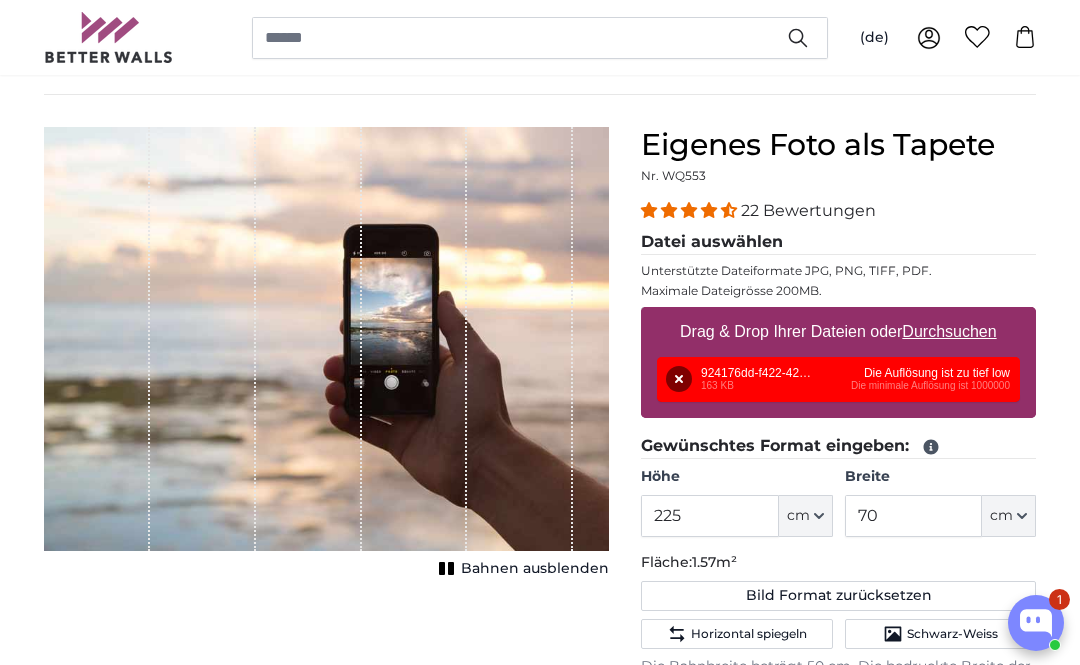 click on "Entfernen" at bounding box center [679, 379] 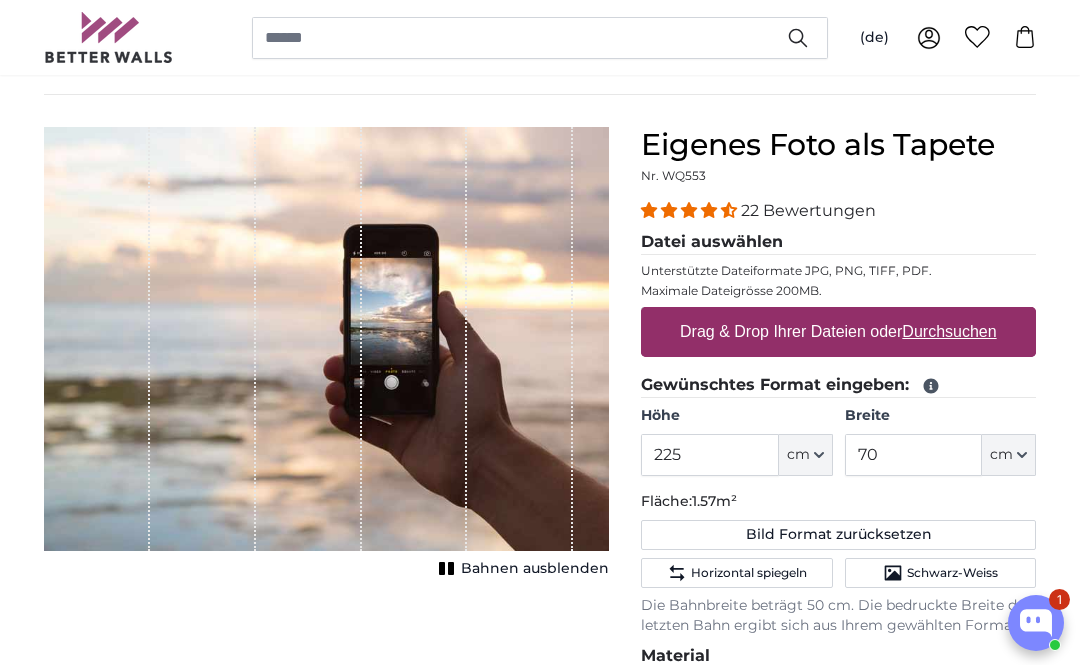 click on "Durchsuchen" at bounding box center (950, 331) 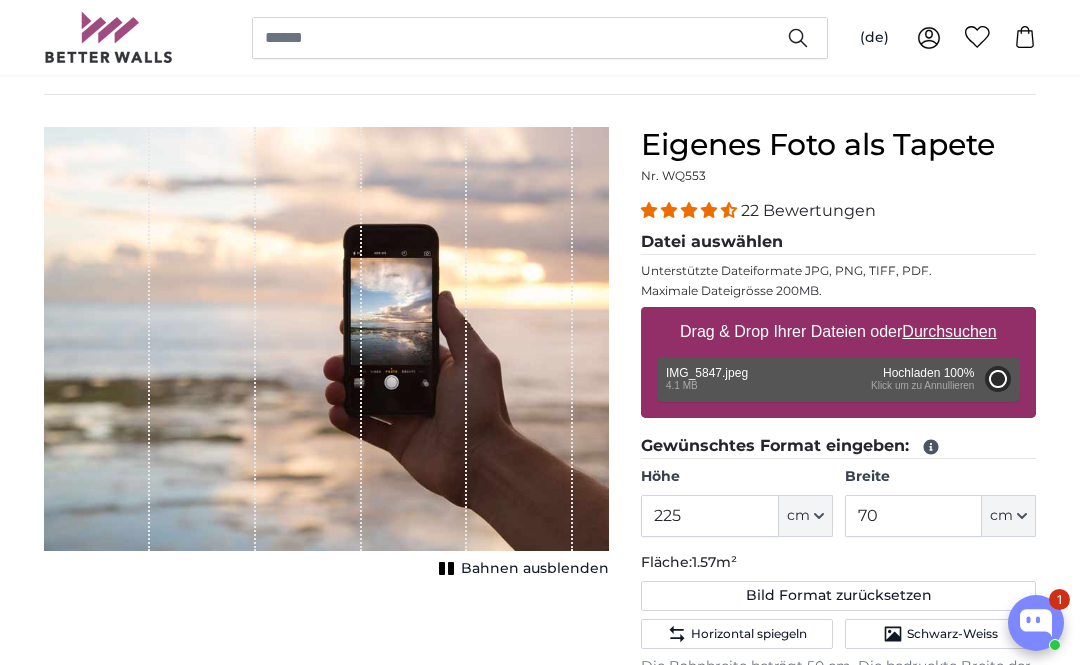 type on "200" 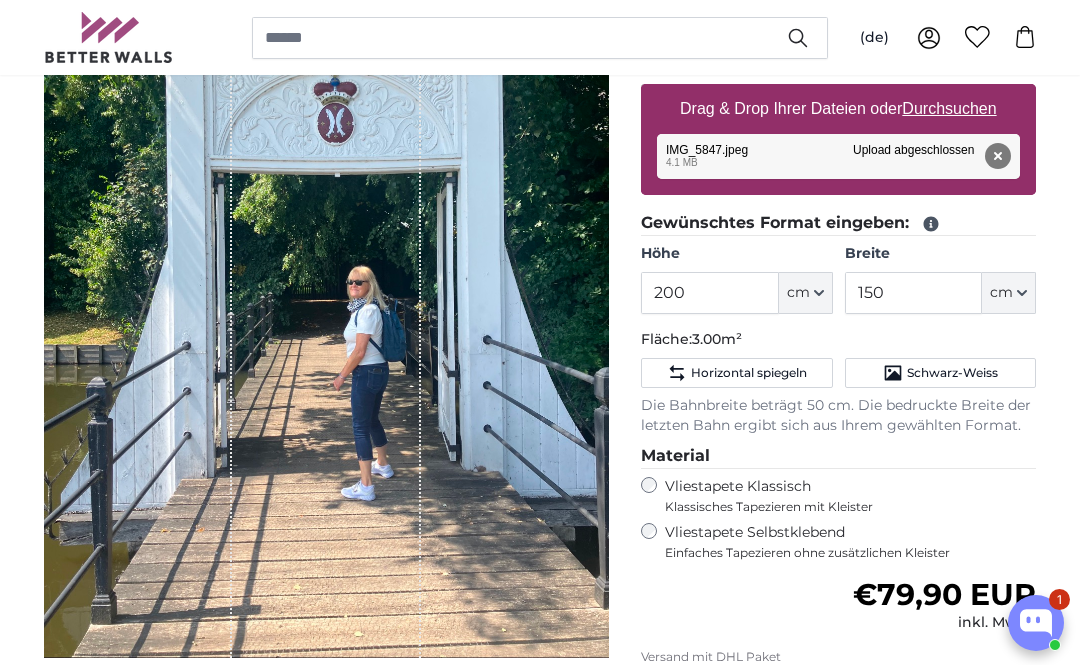 scroll, scrollTop: 360, scrollLeft: 0, axis: vertical 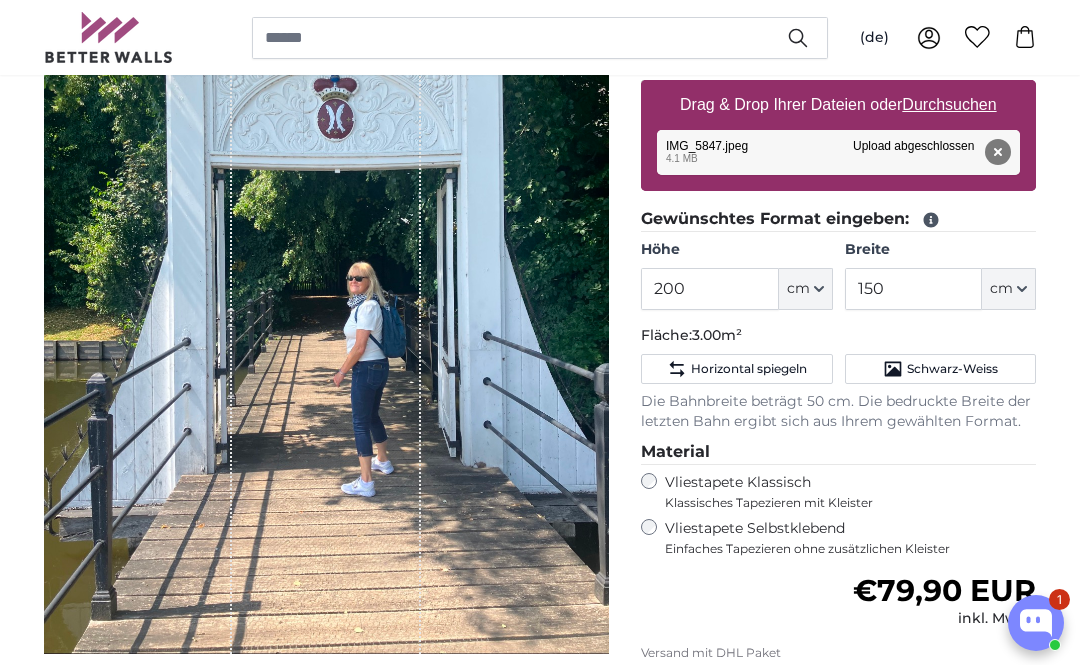 click on "Bahnen ausblenden" at bounding box center [535, 672] 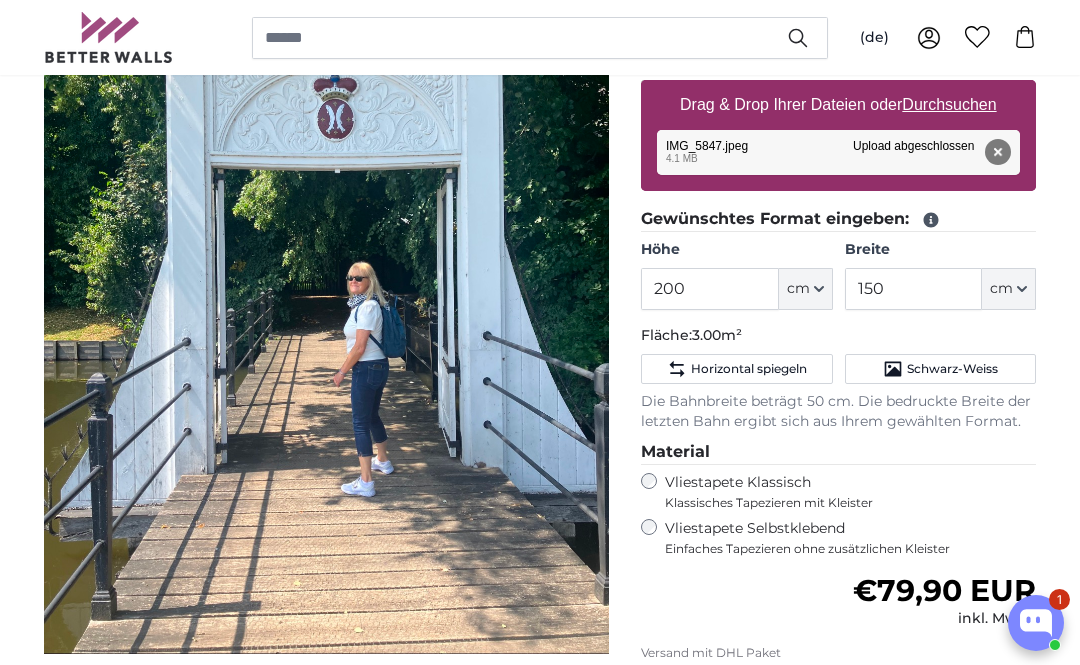click on "Bahnen einblenden" at bounding box center (535, 672) 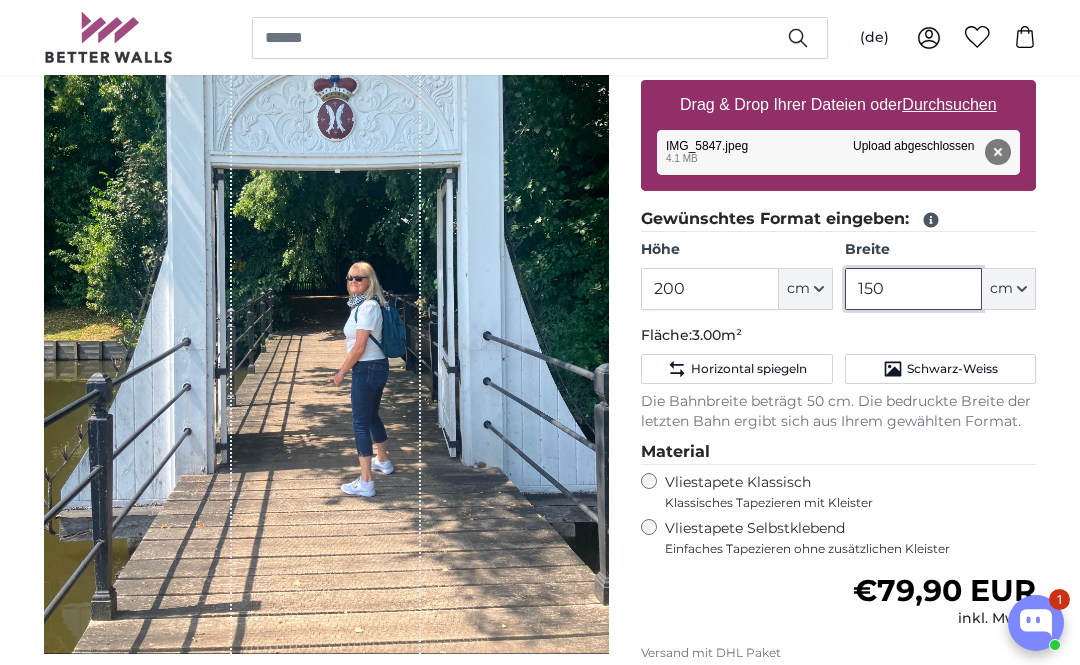 click on "150" at bounding box center (913, 289) 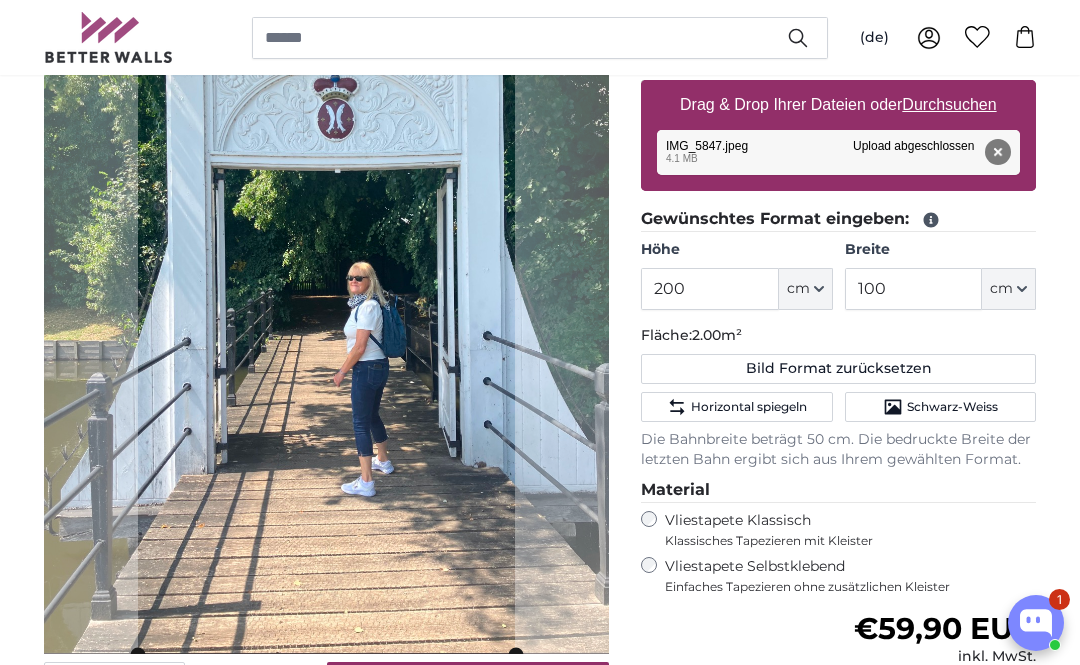 click on "Gewünschtes Format eingeben:
Höhe
200
ft
cm
Centimeter (cm)
Inches (inch)
Feet (ft. in.)
Breite
100
ft
cm" 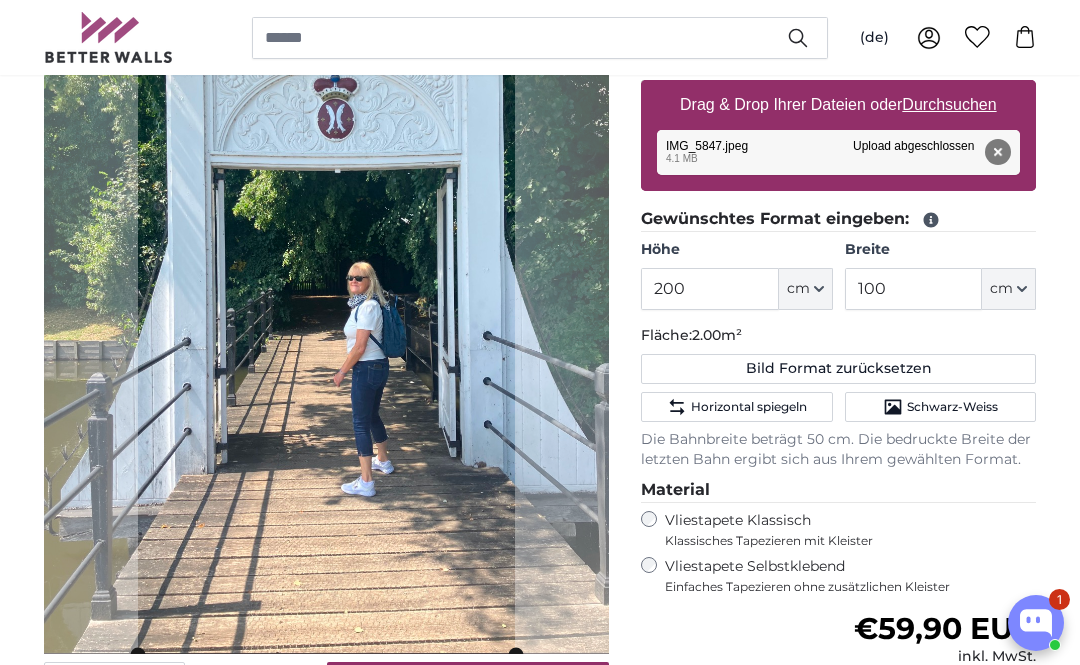 click on "Abbrechen" at bounding box center (114, 683) 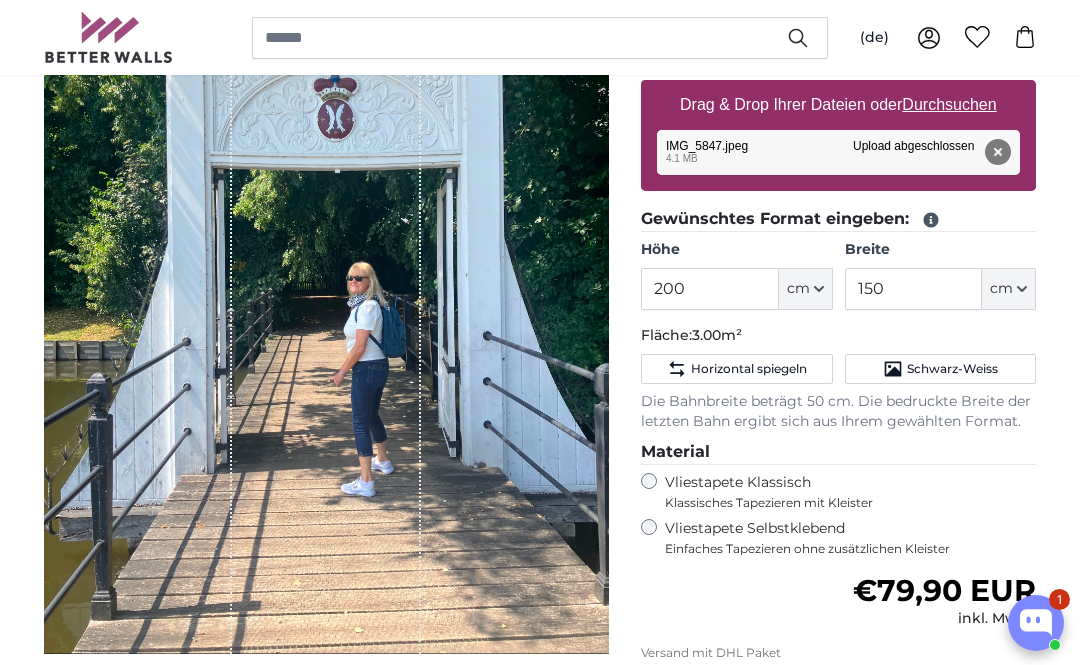 click on "Entfernen" at bounding box center (998, 152) 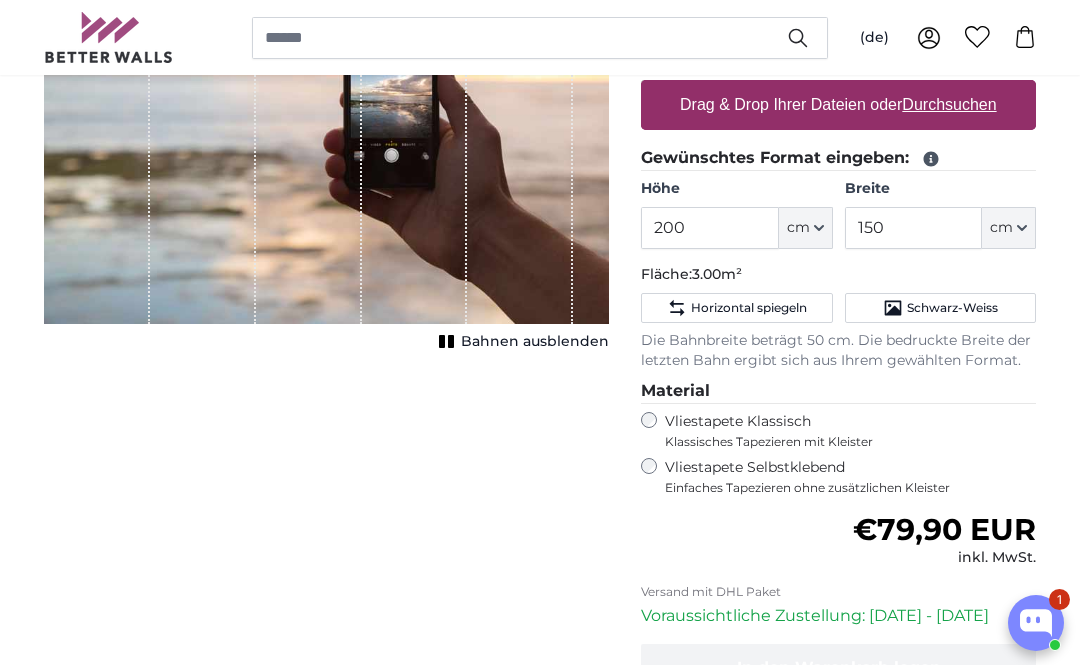 click on "Drag & Drop Ihrer Dateien oder  Durchsuchen" at bounding box center [838, 105] 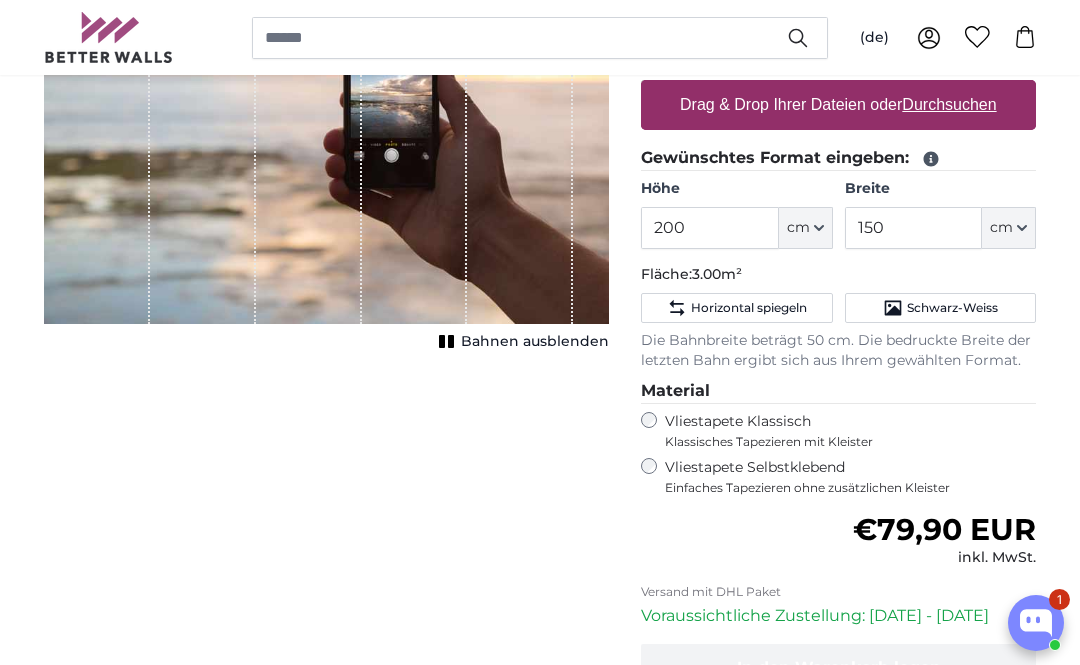 type on "**********" 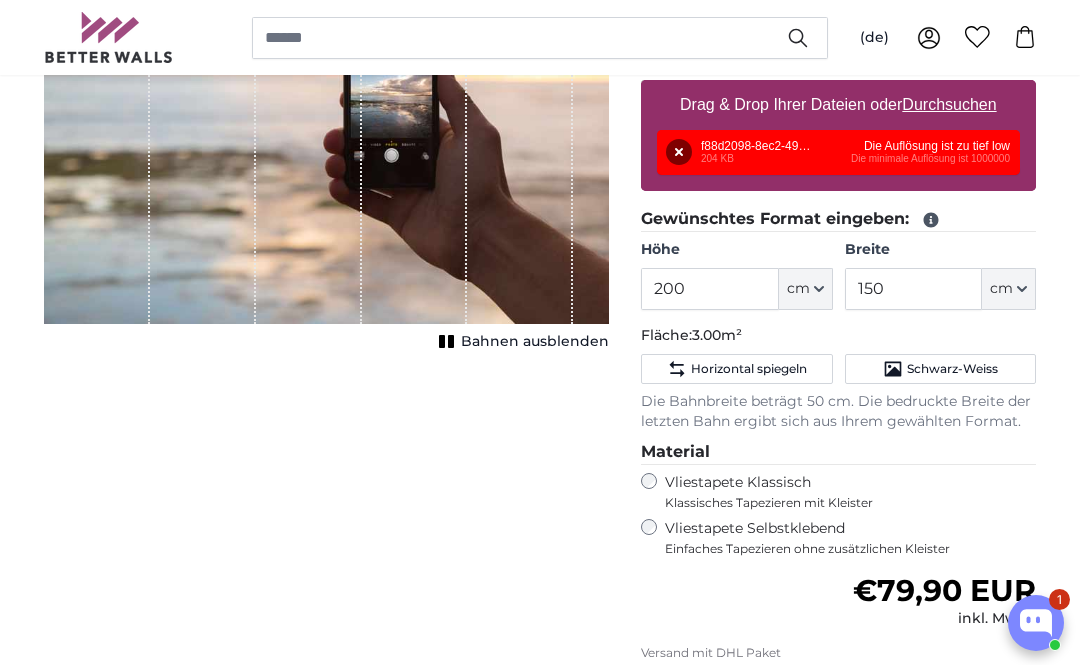 click on "Entfernen" at bounding box center (679, 152) 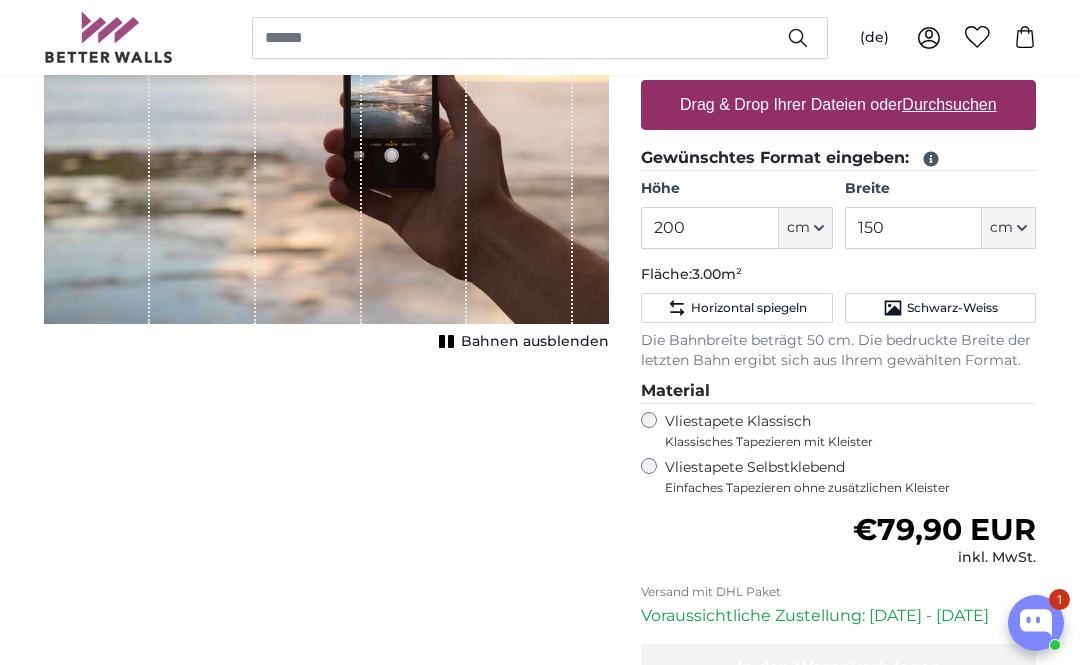 click on "Durchsuchen" at bounding box center [950, 104] 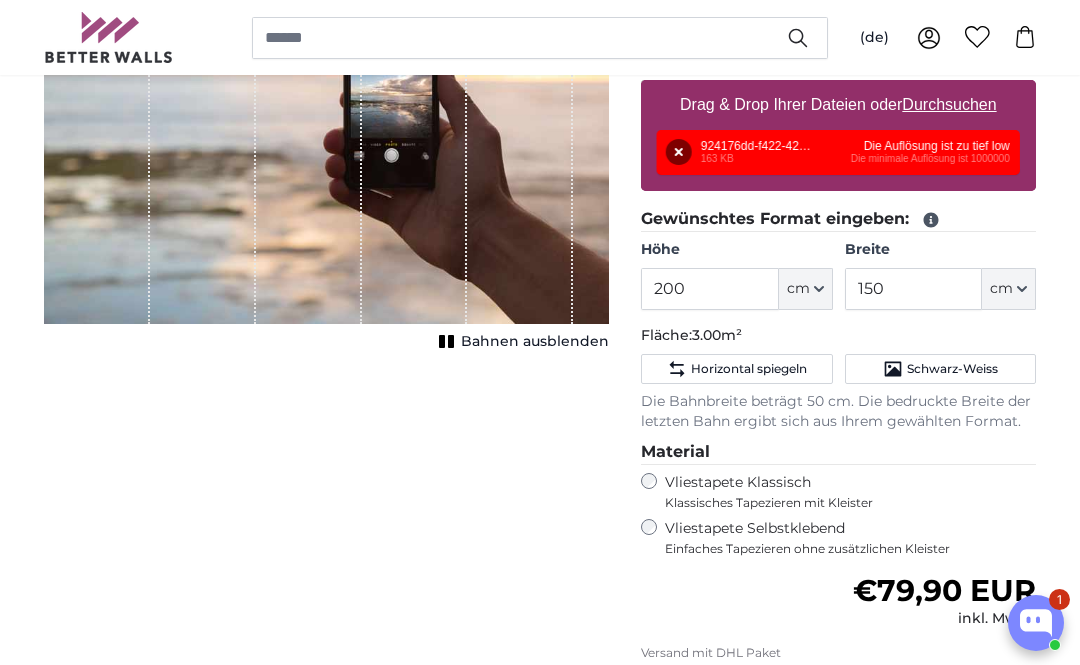 click on "Entfernen" at bounding box center [679, 152] 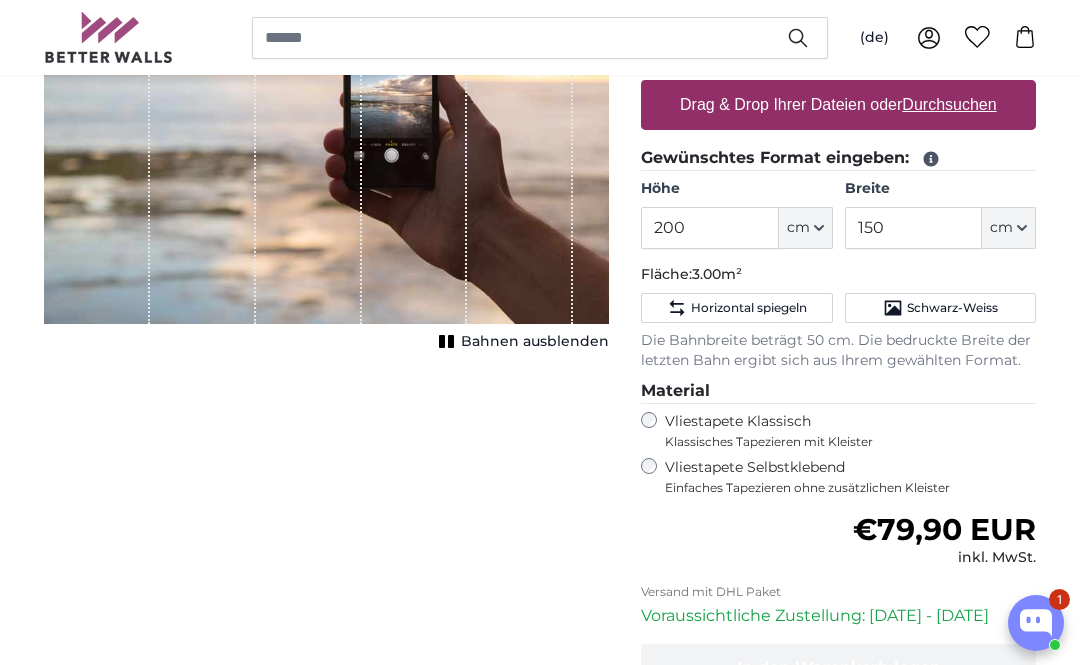 click on "Durchsuchen" at bounding box center (950, 104) 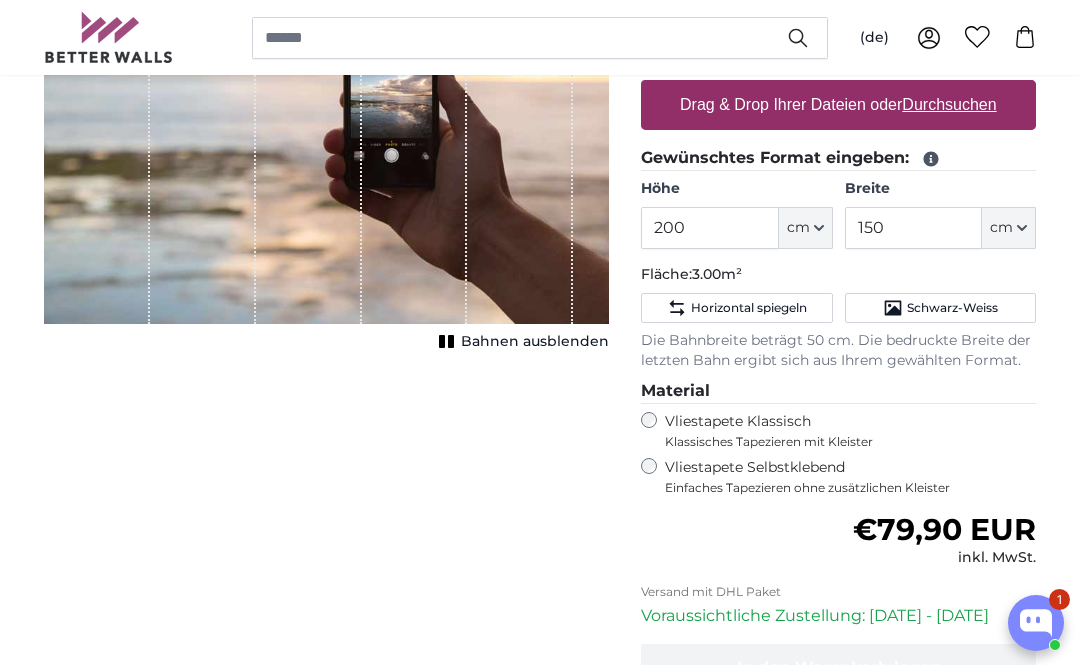 type on "**********" 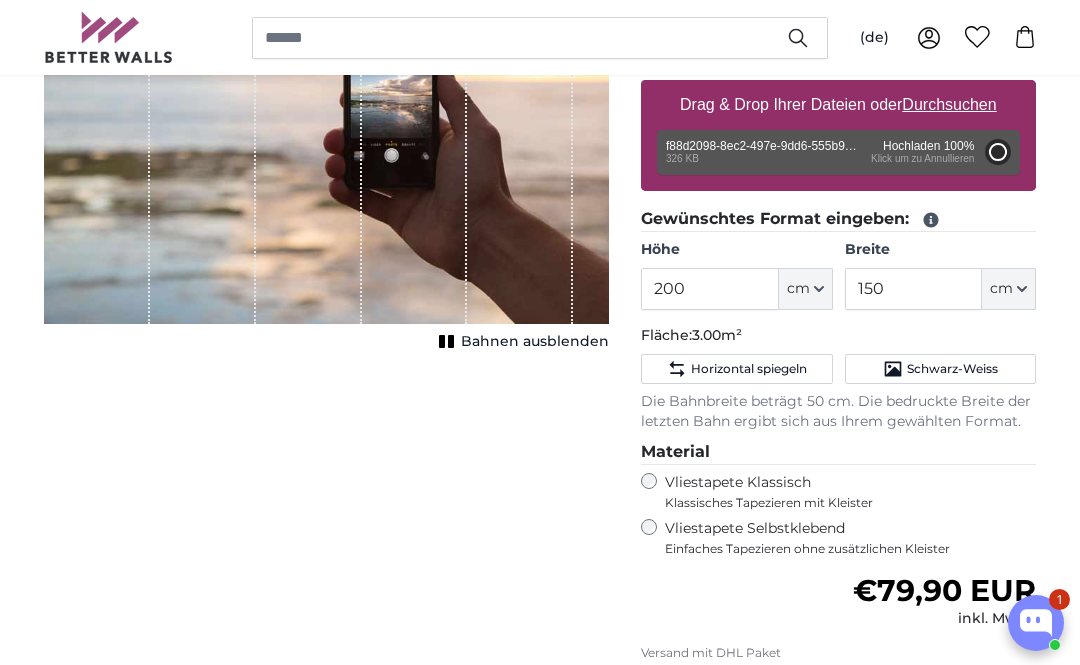 type on "137.5" 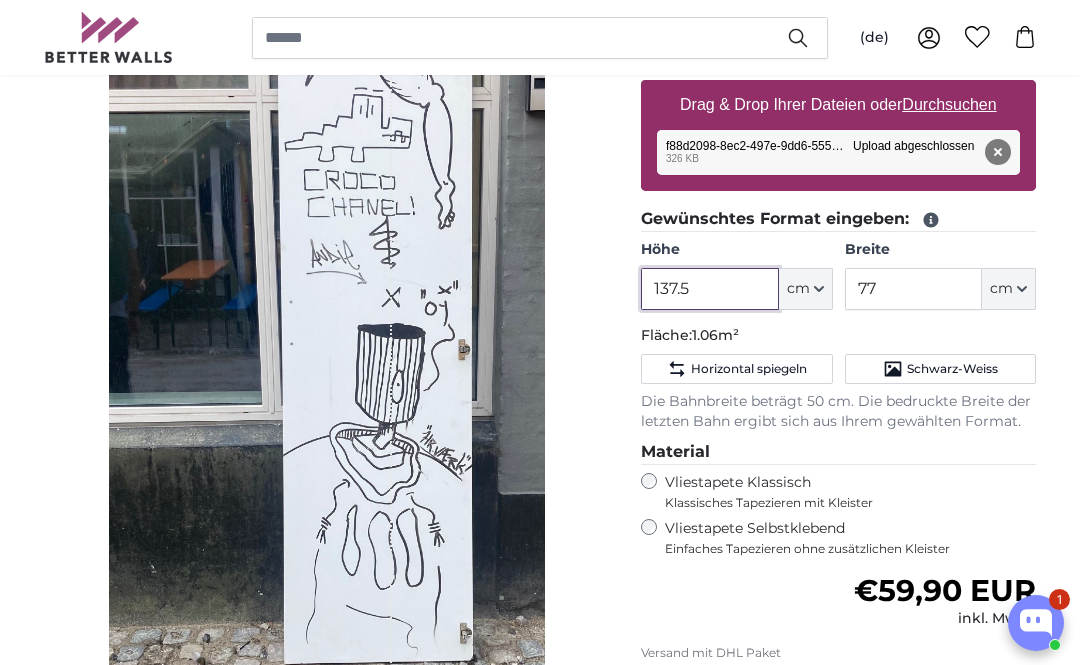 click on "137.5" at bounding box center (709, 289) 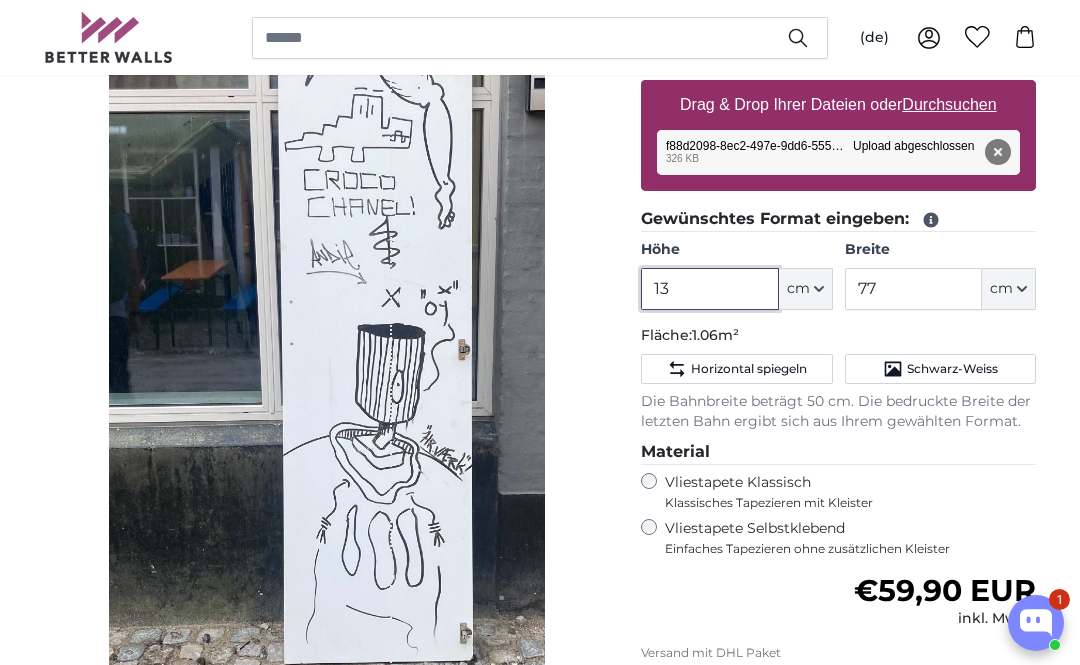 type on "1" 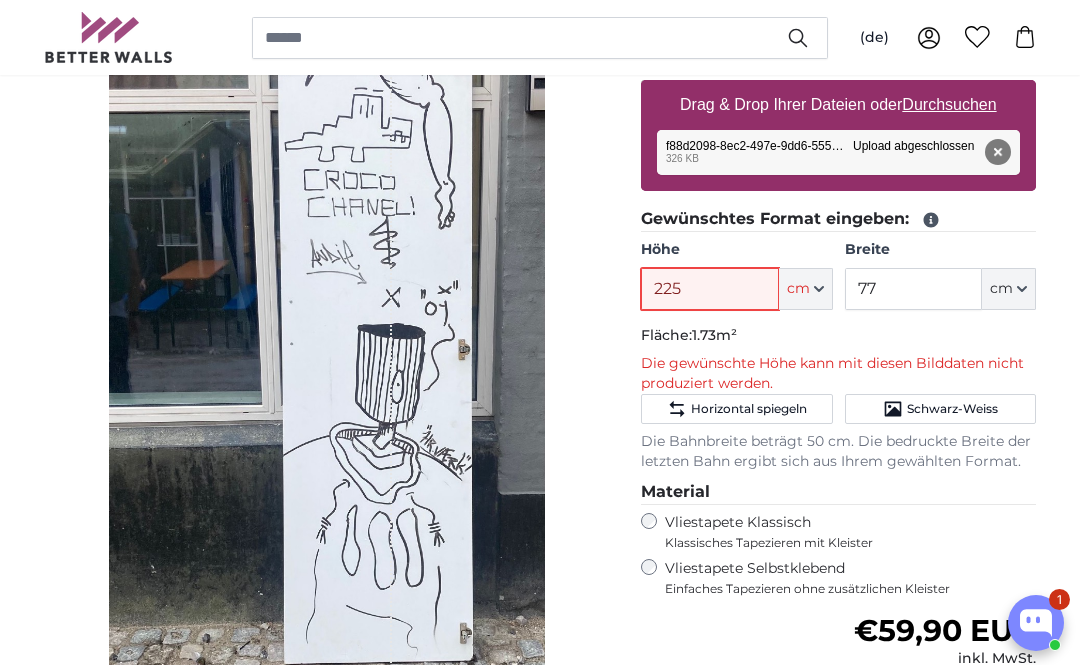 type on "225" 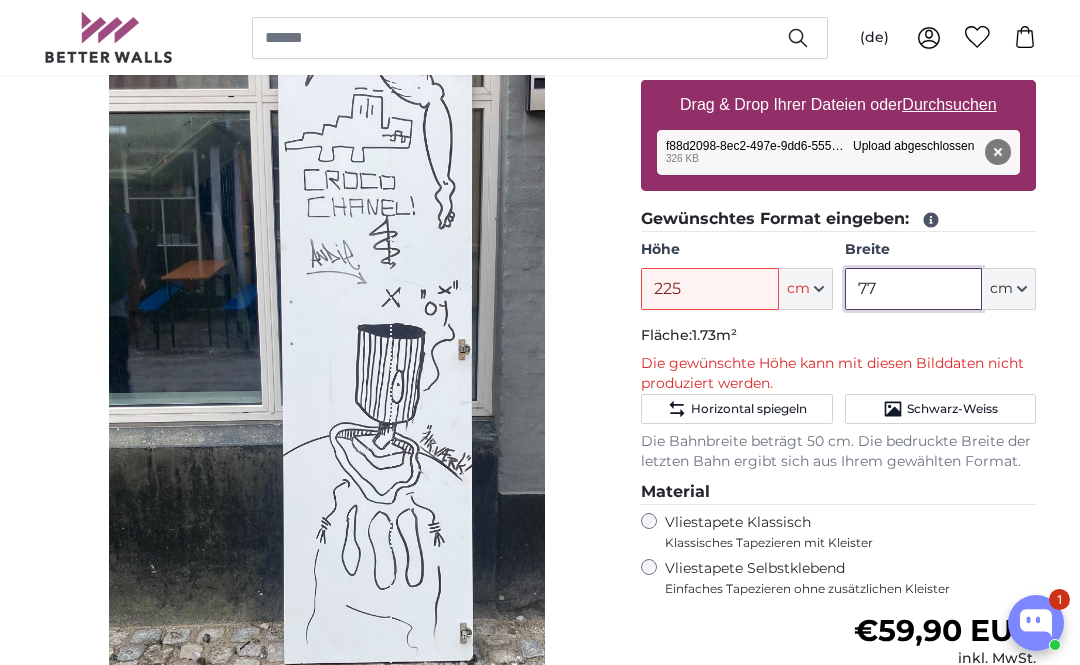 click on "77" at bounding box center (913, 289) 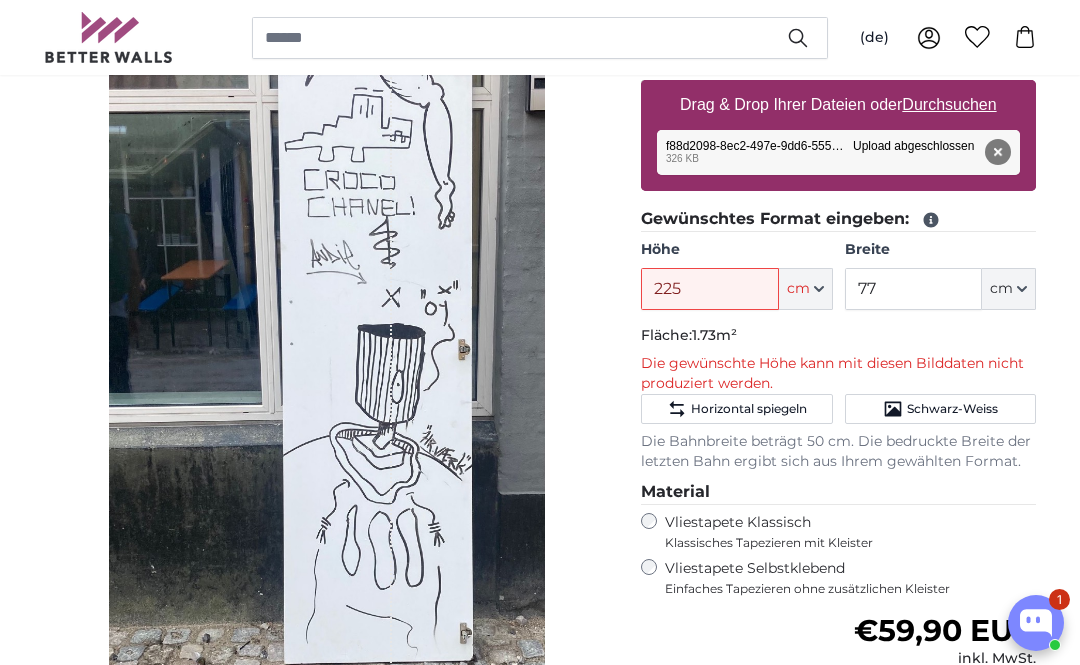 click on "[PERSON_NAME] Bild als Fototapete
Eigenes Foto als Tapete
Eigenes Foto als Tapete
Abbrechen
Bild zuschneiden" at bounding box center (540, 2500) 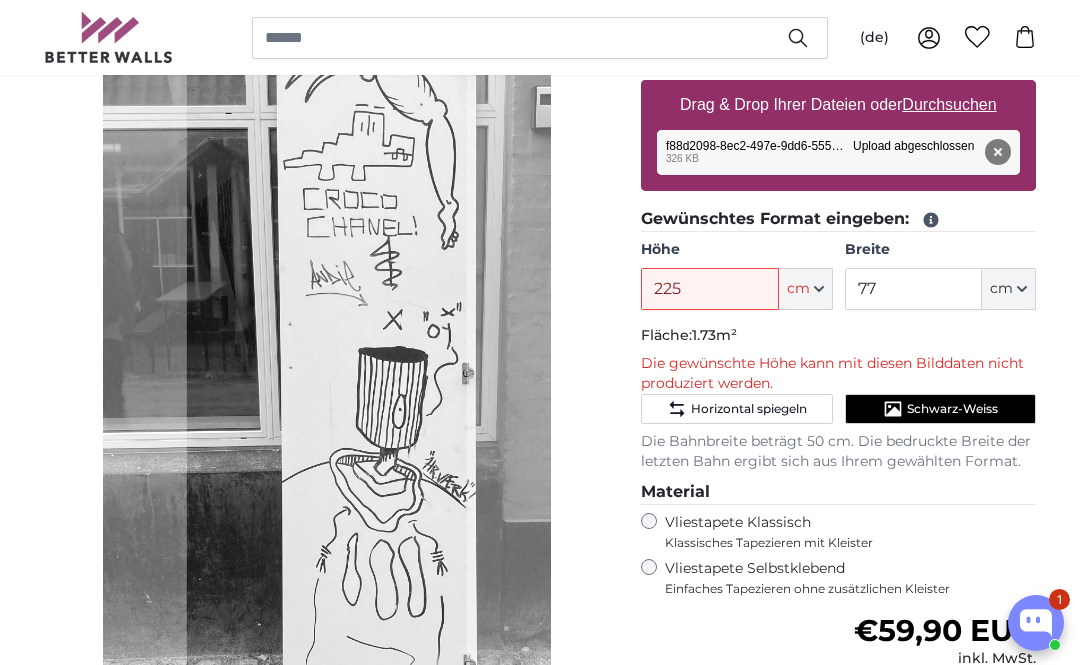 click on "Bild zuschneiden" at bounding box center (468, 729) 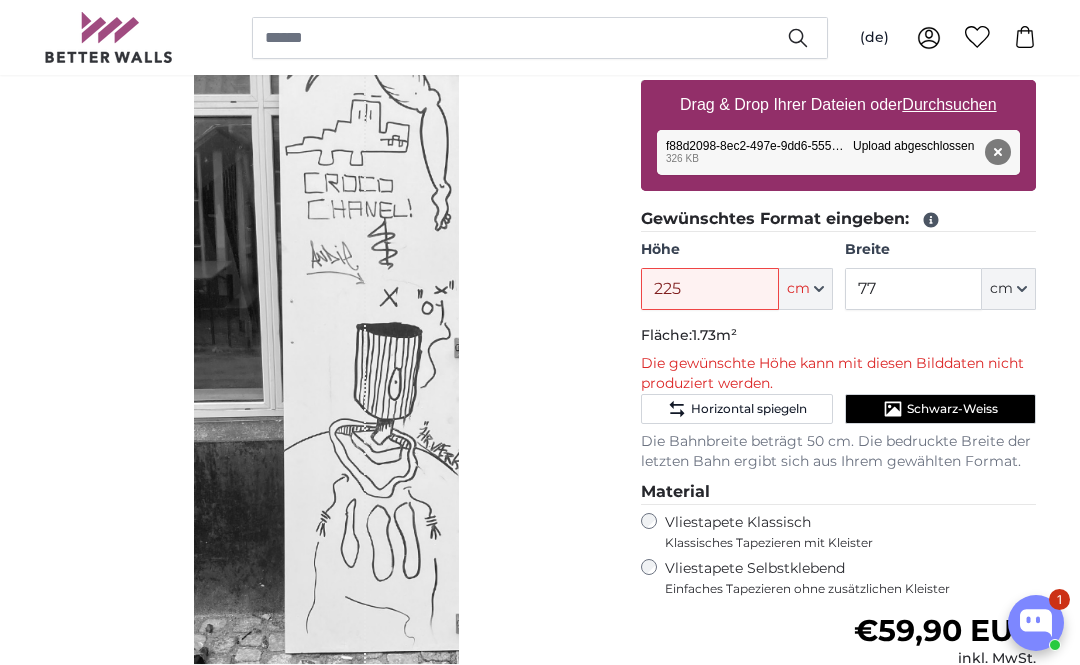 click at bounding box center (280, 287) 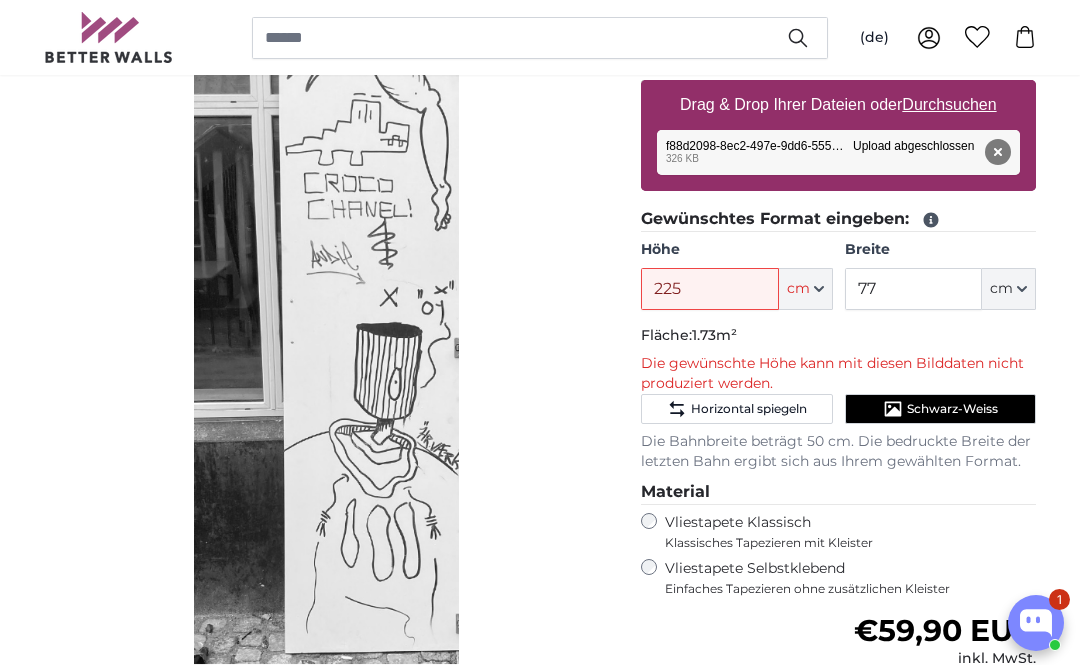 click on "Bahnen einblenden" at bounding box center [535, 693] 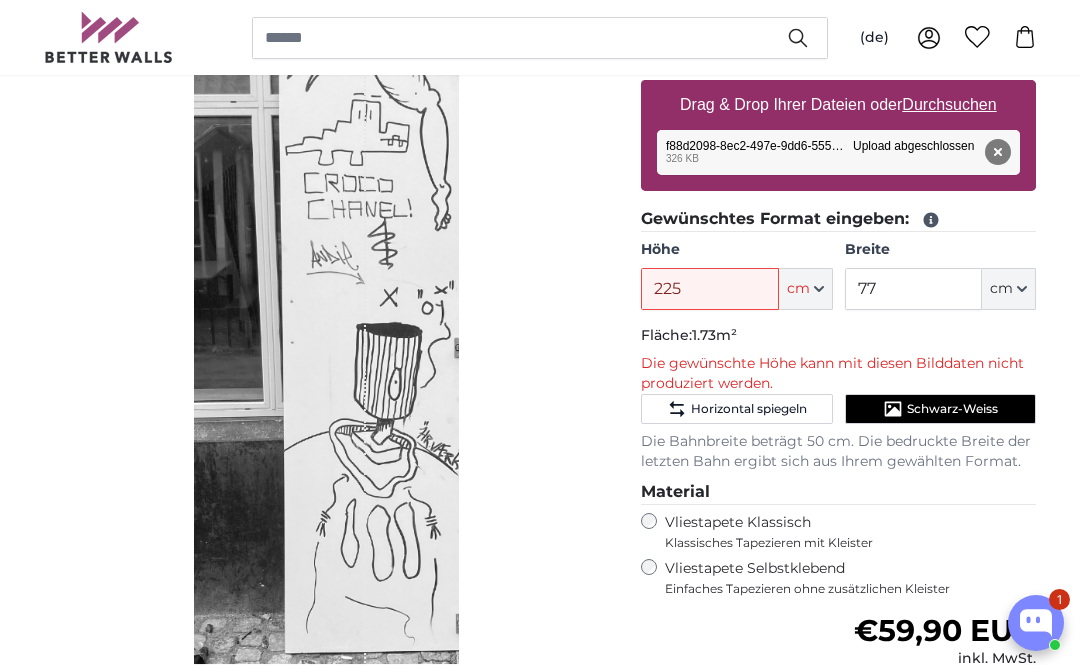 click at bounding box center [280, 287] 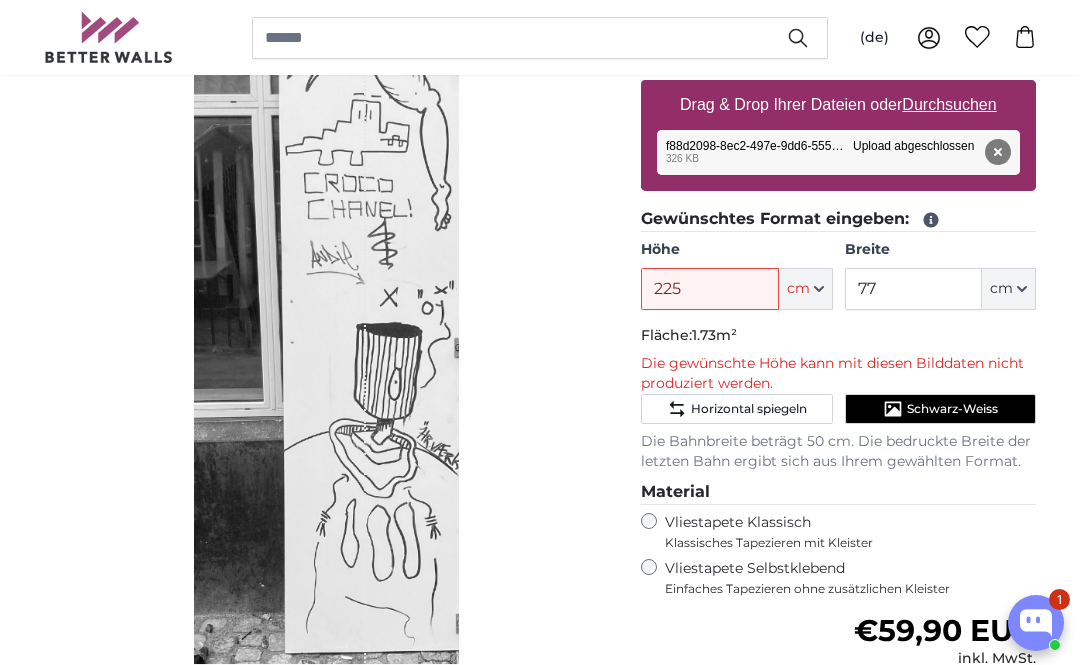 click on "Horizontal spiegeln" 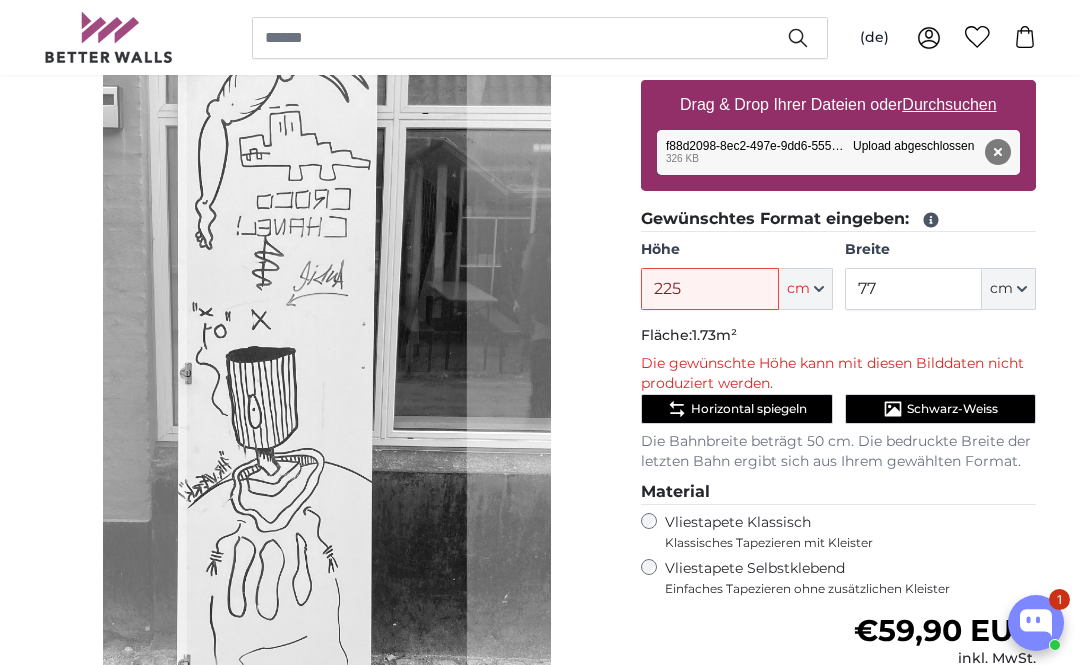 click on "Horizontal spiegeln" 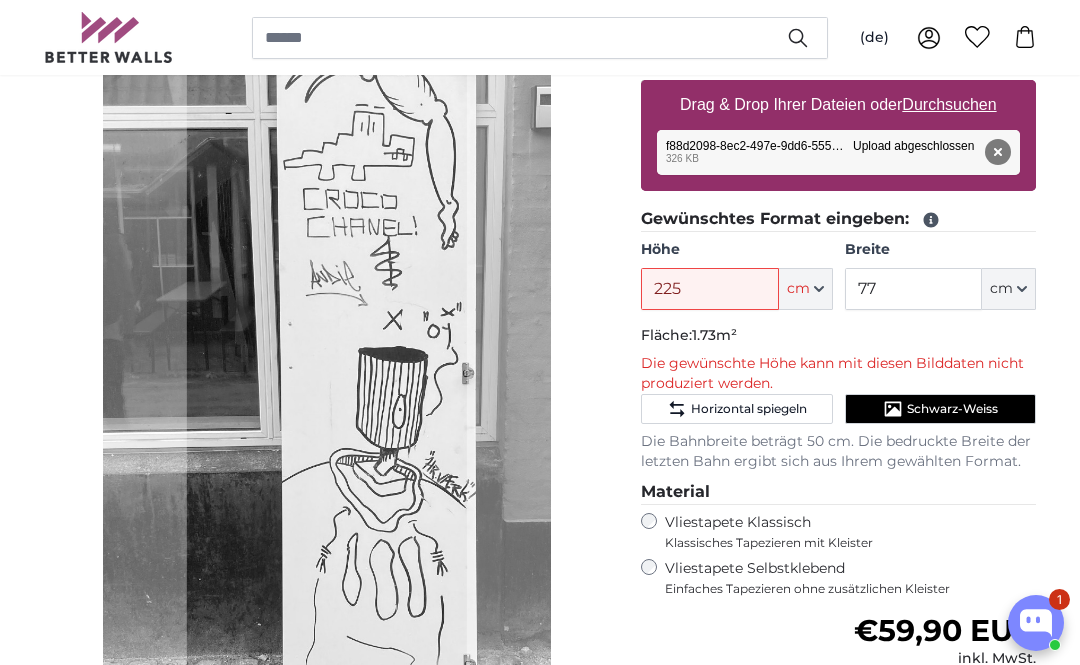 click on "Schwarz-Weiss" 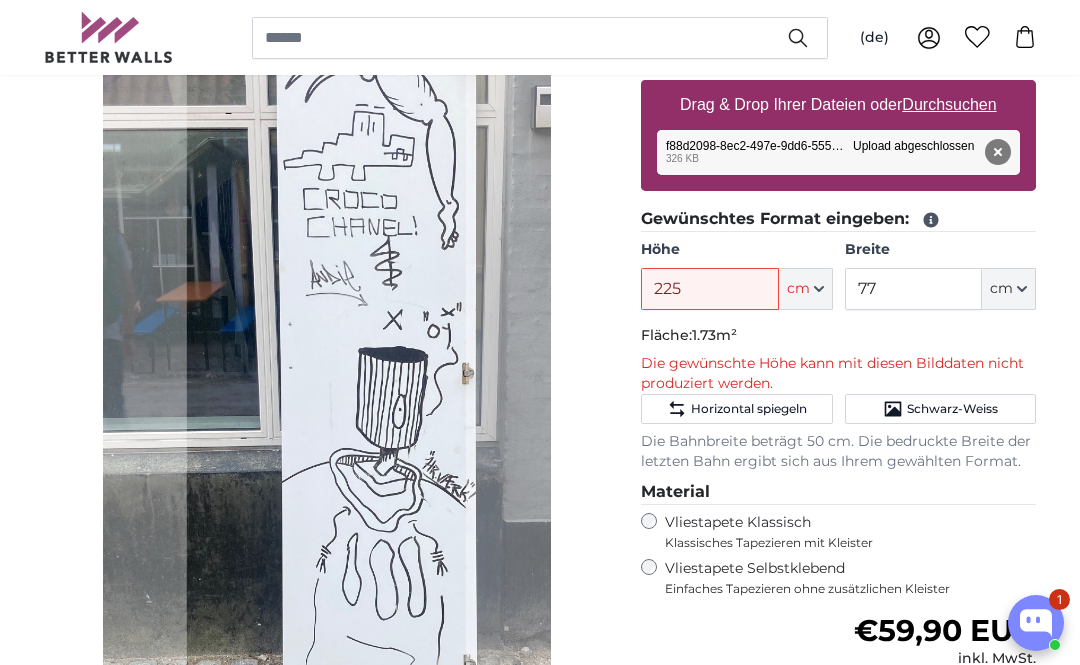 click at bounding box center (327, 309) 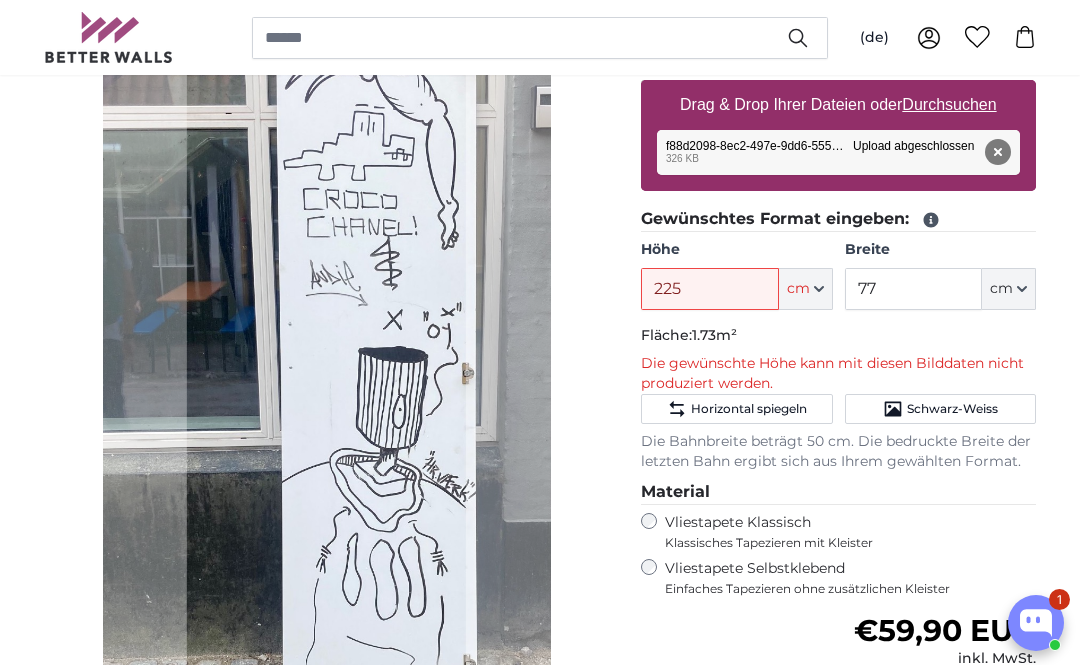 click on "Entfernen" at bounding box center (998, 152) 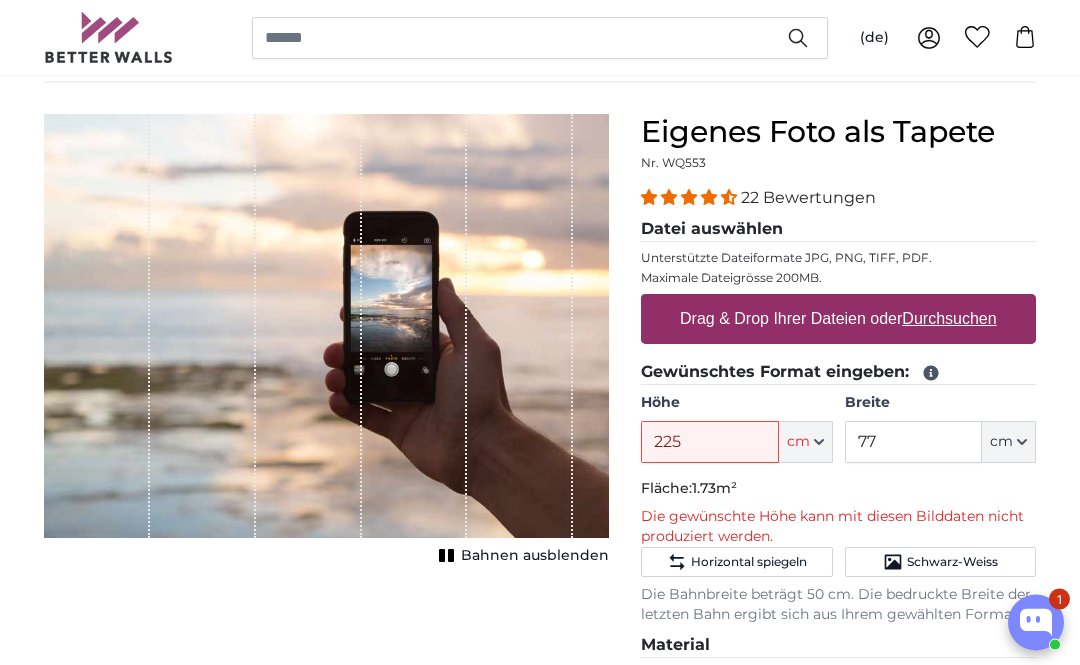 scroll, scrollTop: 146, scrollLeft: 0, axis: vertical 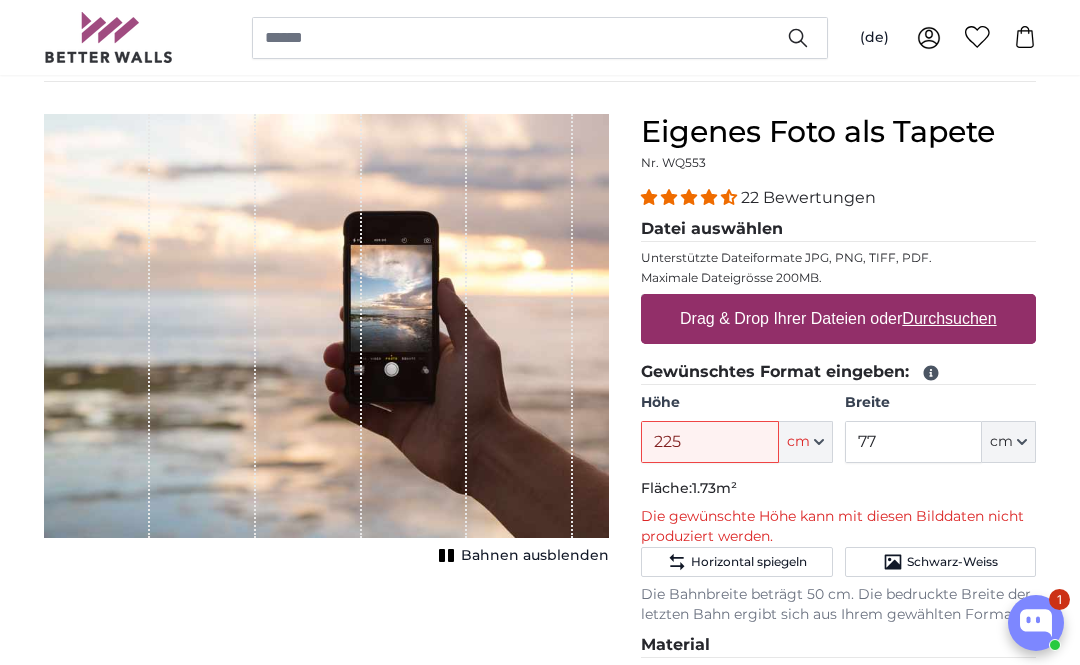 click on "Durchsuchen" at bounding box center [950, 318] 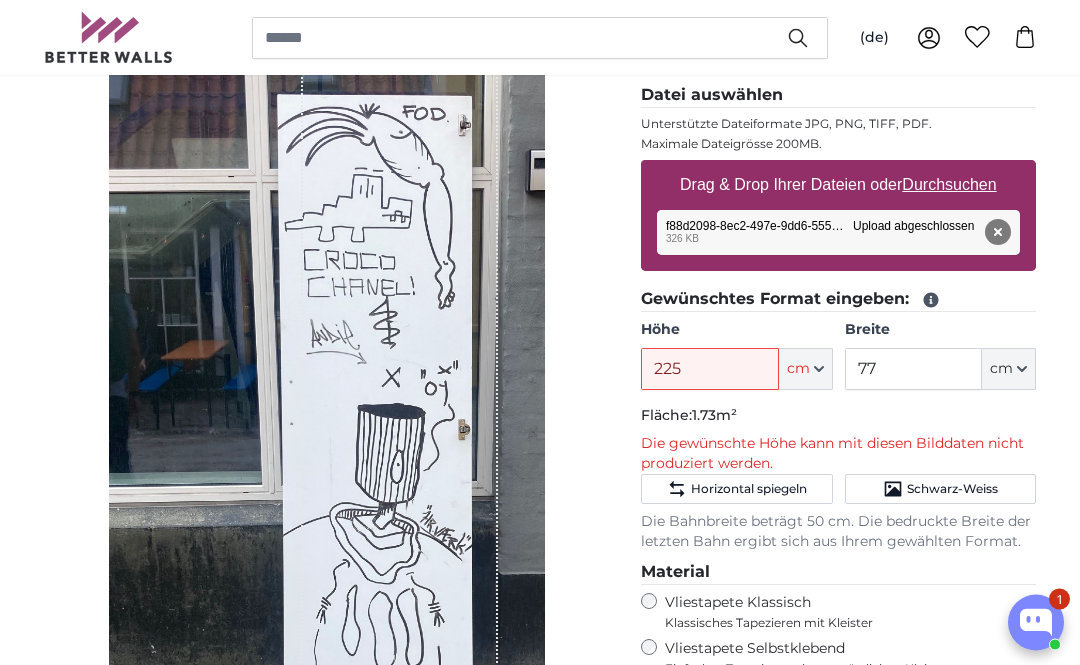 scroll, scrollTop: 280, scrollLeft: 0, axis: vertical 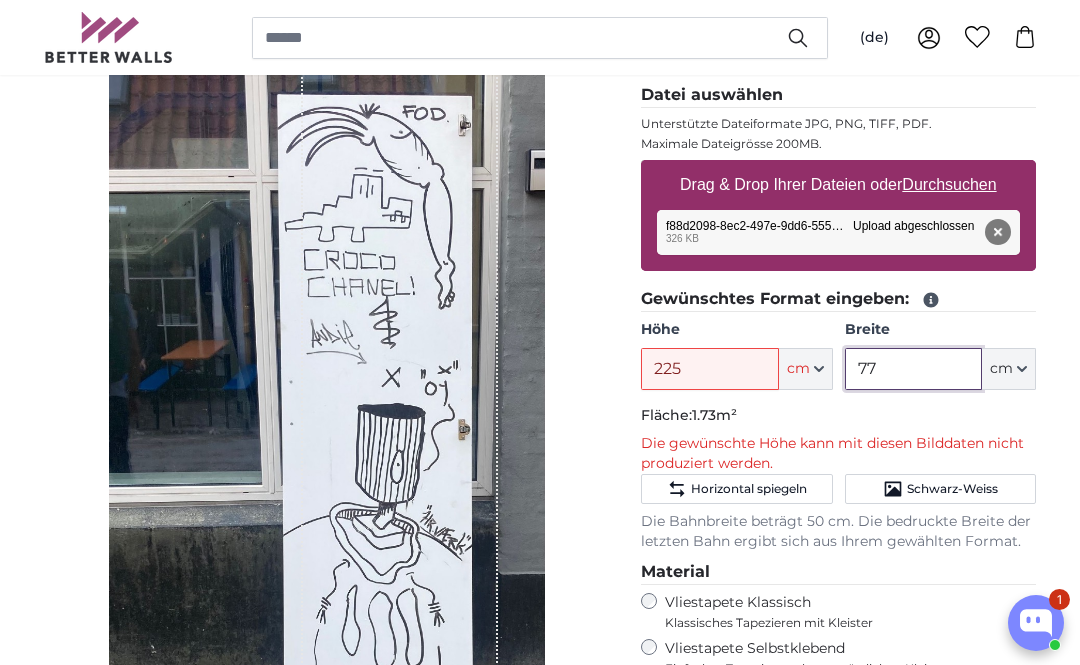 click on "77" at bounding box center (913, 369) 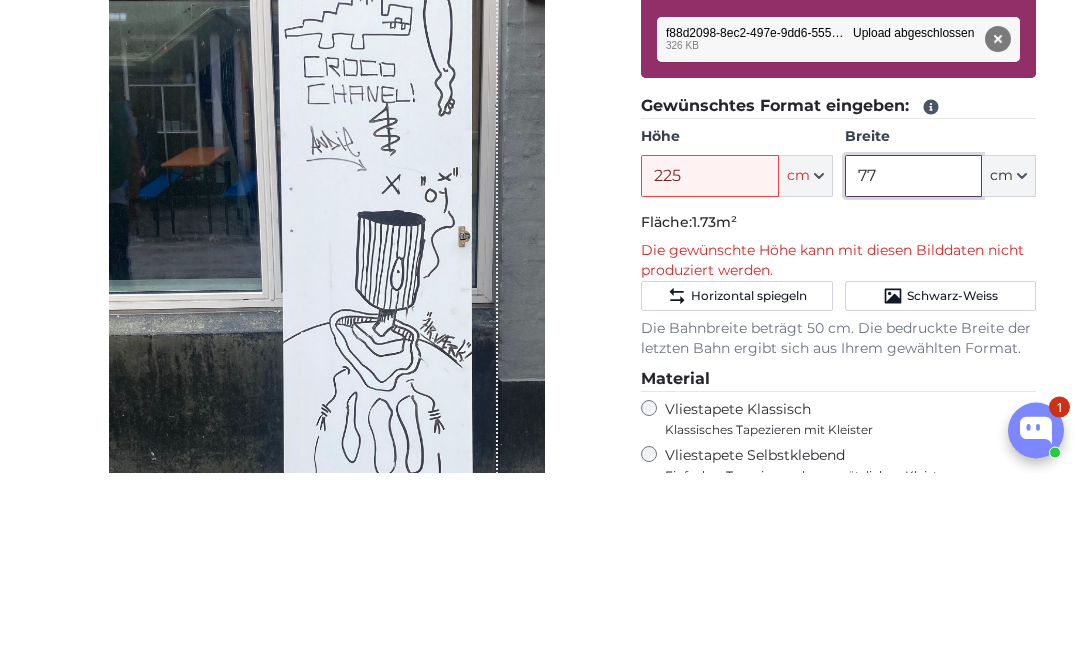 type on "7" 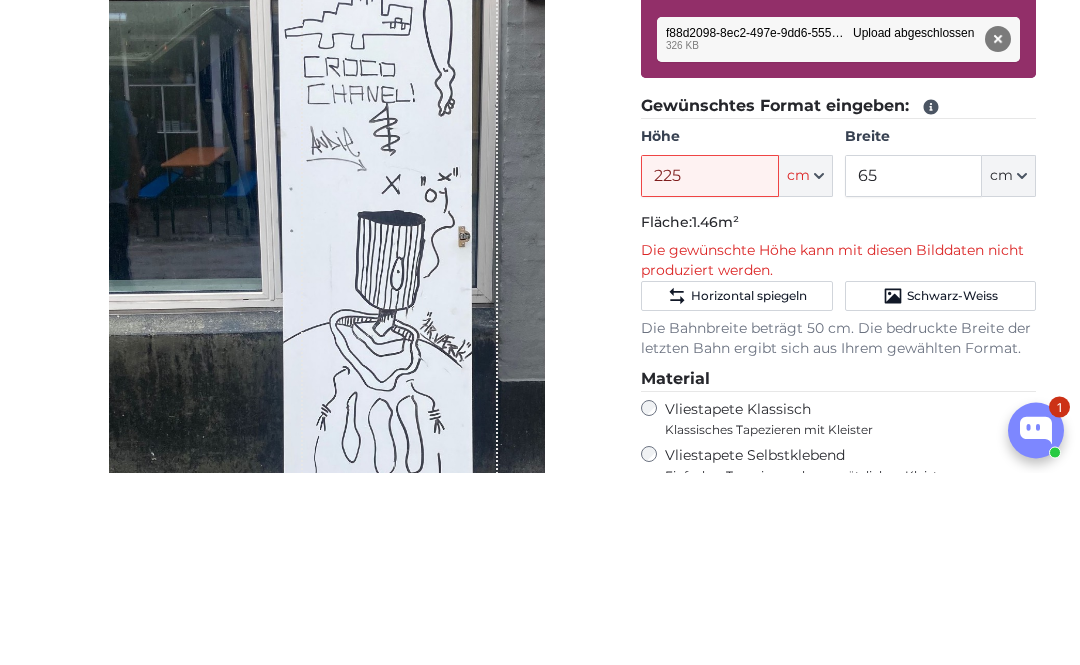 click on "[PERSON_NAME] Bild als Fototapete
Eigenes Foto als Tapete
Eigenes Foto als Tapete
Abbrechen
Bild zuschneiden" at bounding box center (540, 2580) 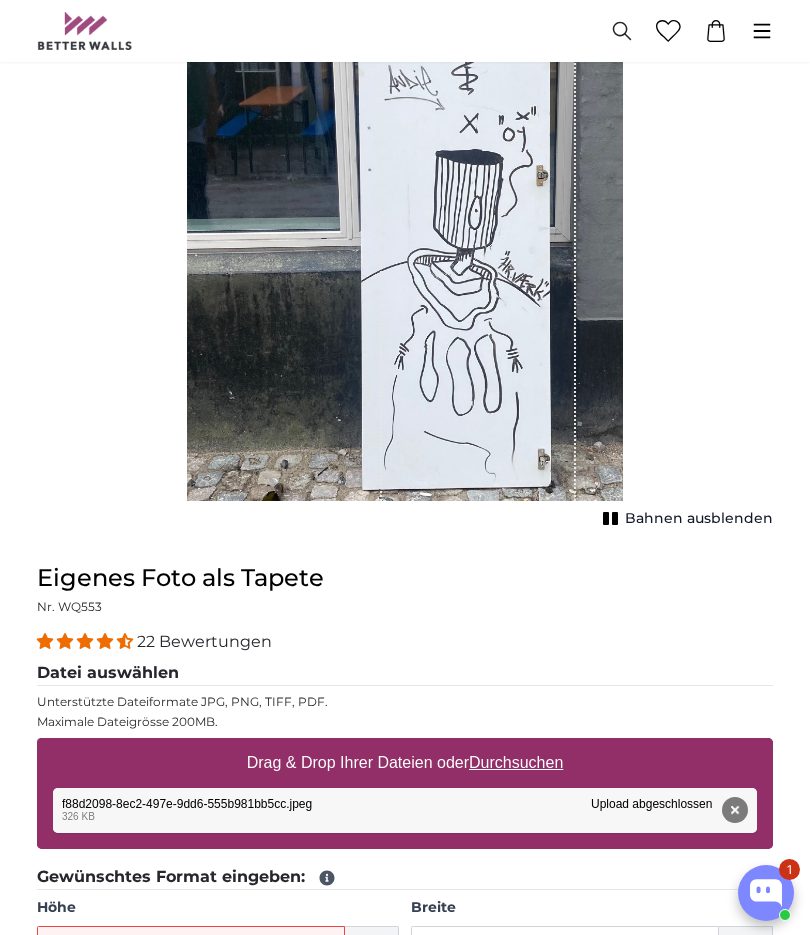 scroll, scrollTop: 450, scrollLeft: 0, axis: vertical 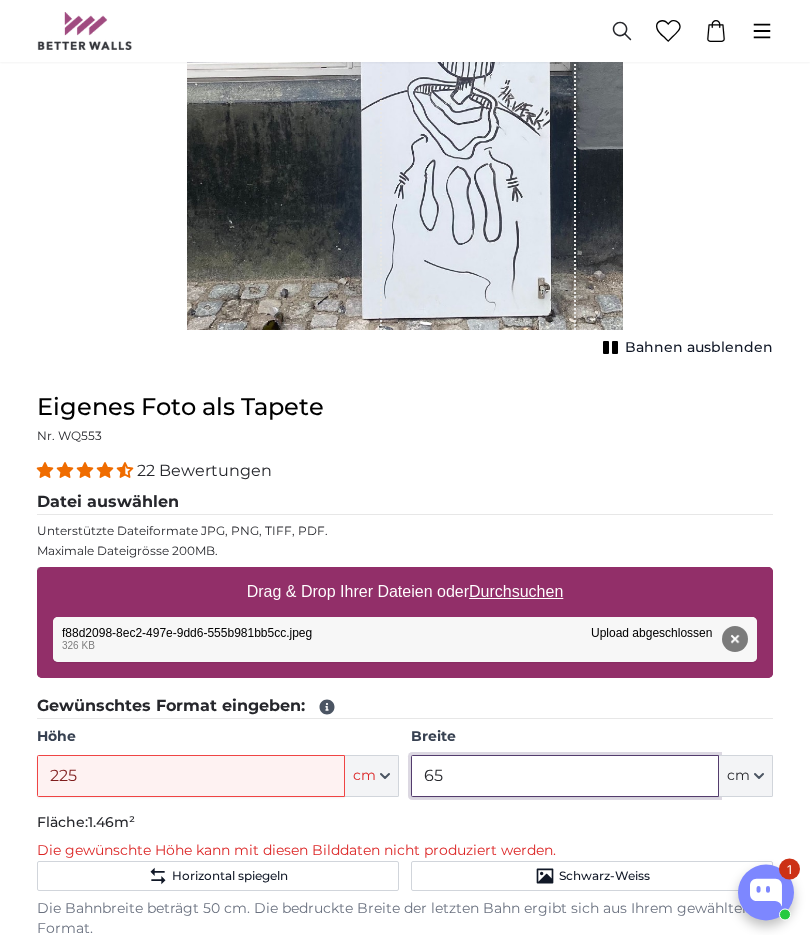 click on "65" at bounding box center [565, 777] 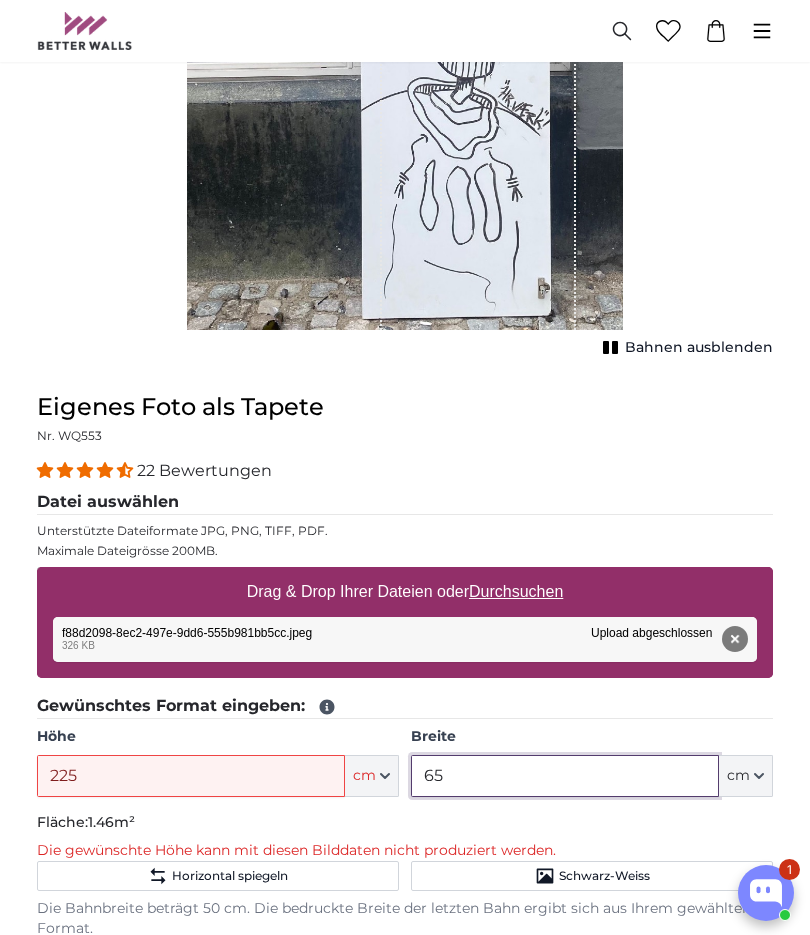 scroll, scrollTop: 706, scrollLeft: 0, axis: vertical 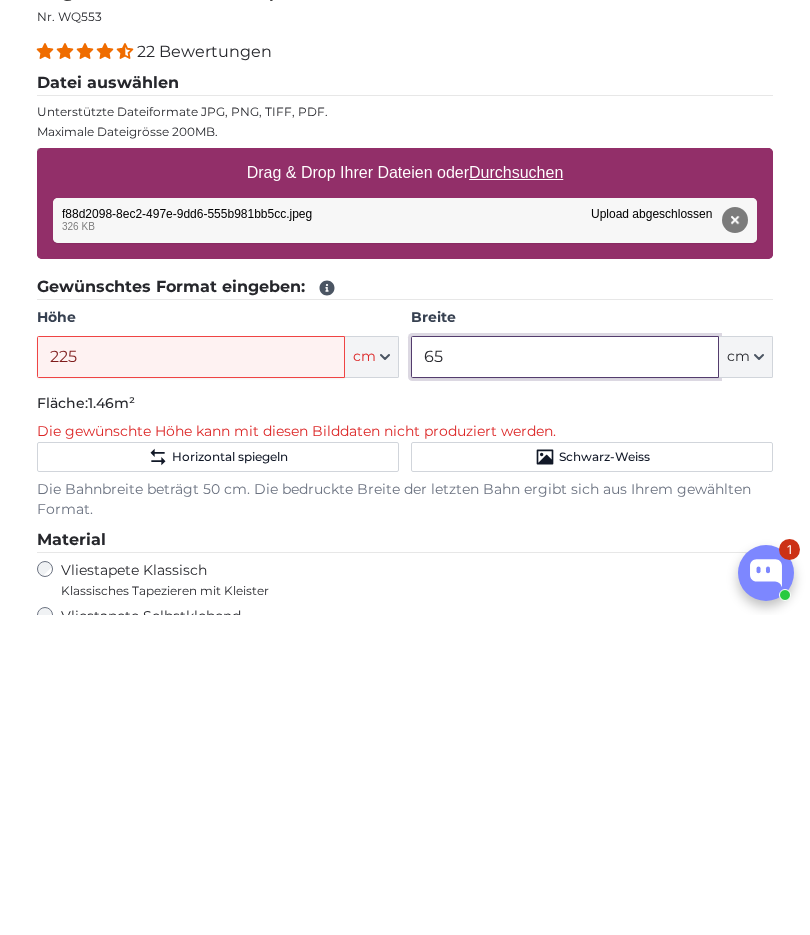 type on "6" 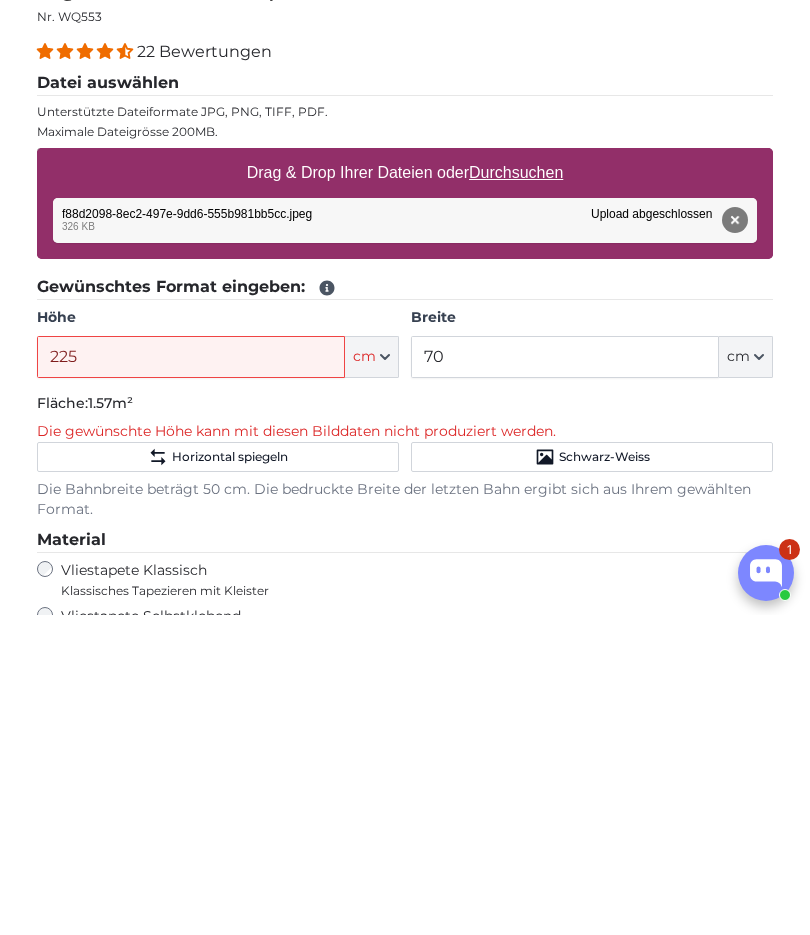 click on "Vliestapete Klassisch
Klassisches Tapezieren mit Kleister" at bounding box center (405, 900) 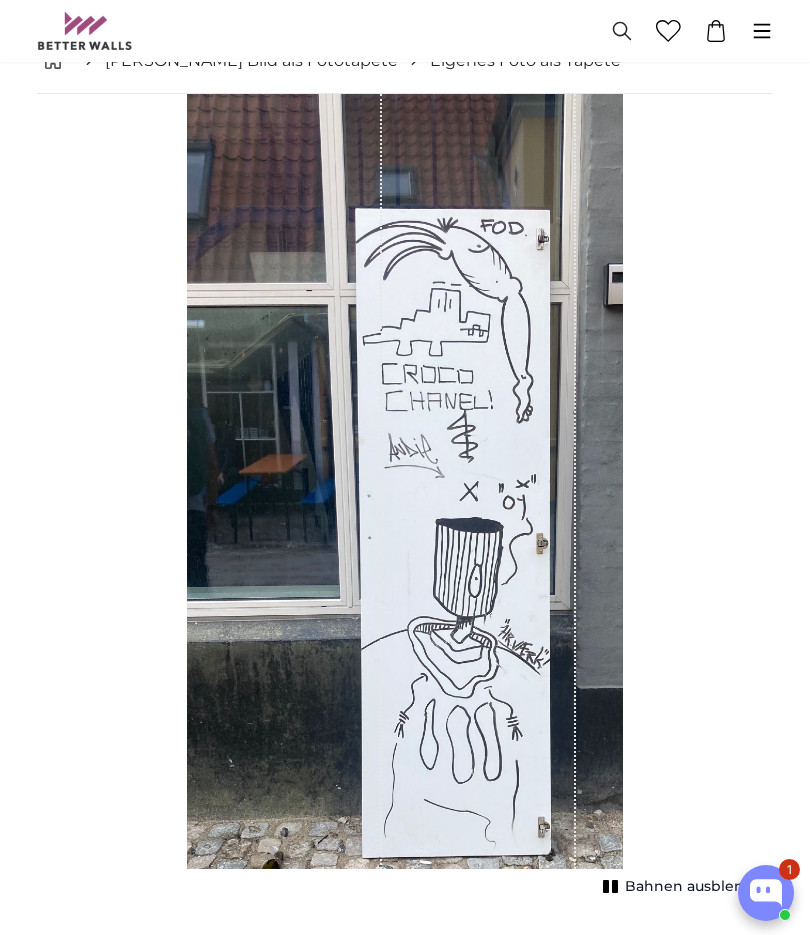 scroll, scrollTop: 67, scrollLeft: 0, axis: vertical 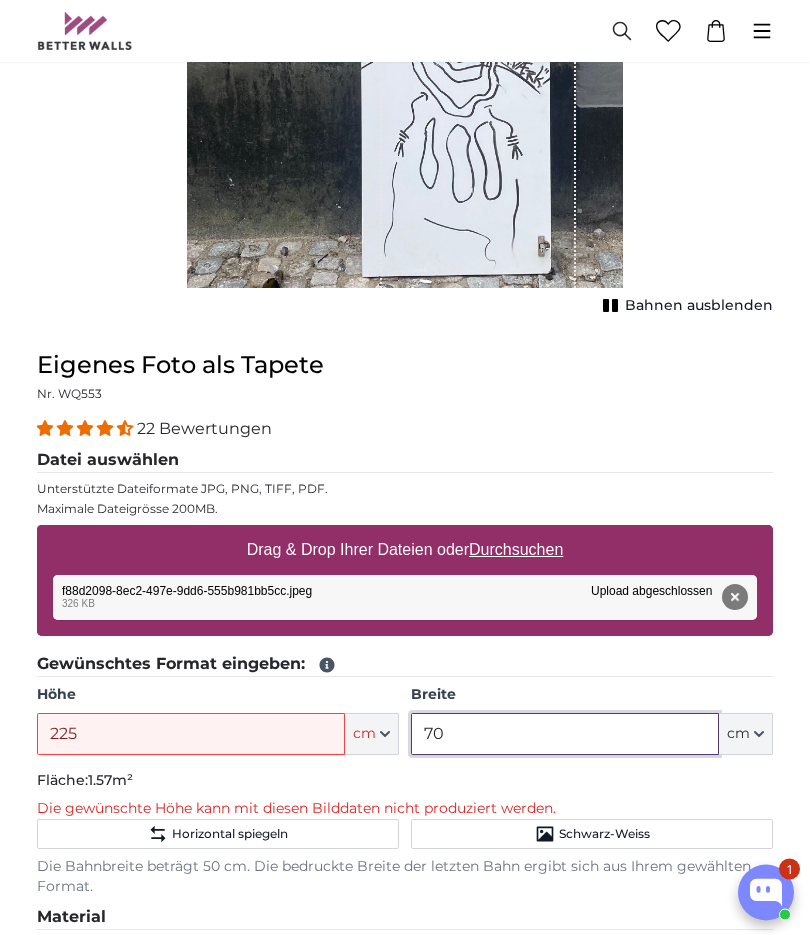 click on "70" at bounding box center [565, 735] 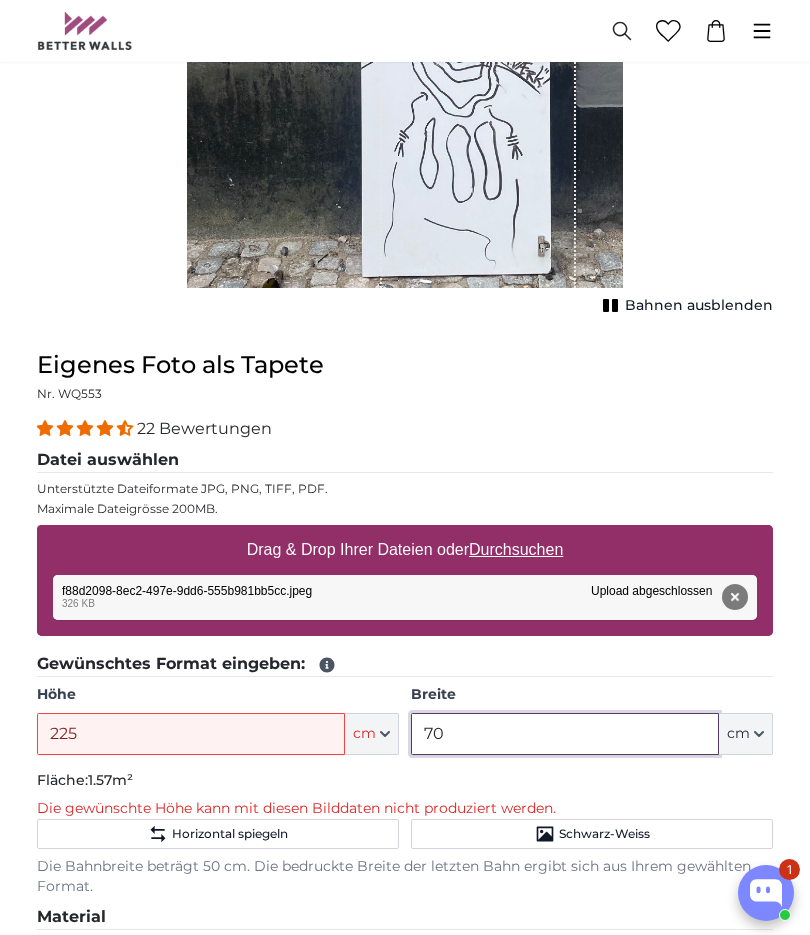 scroll, scrollTop: 706, scrollLeft: 0, axis: vertical 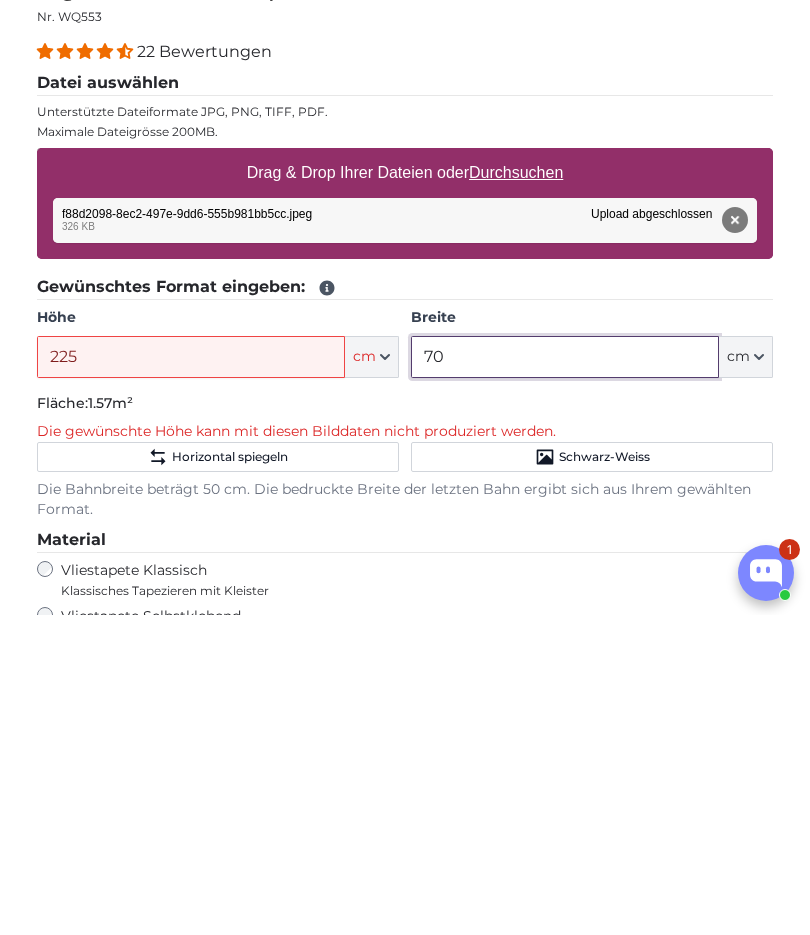 type on "7" 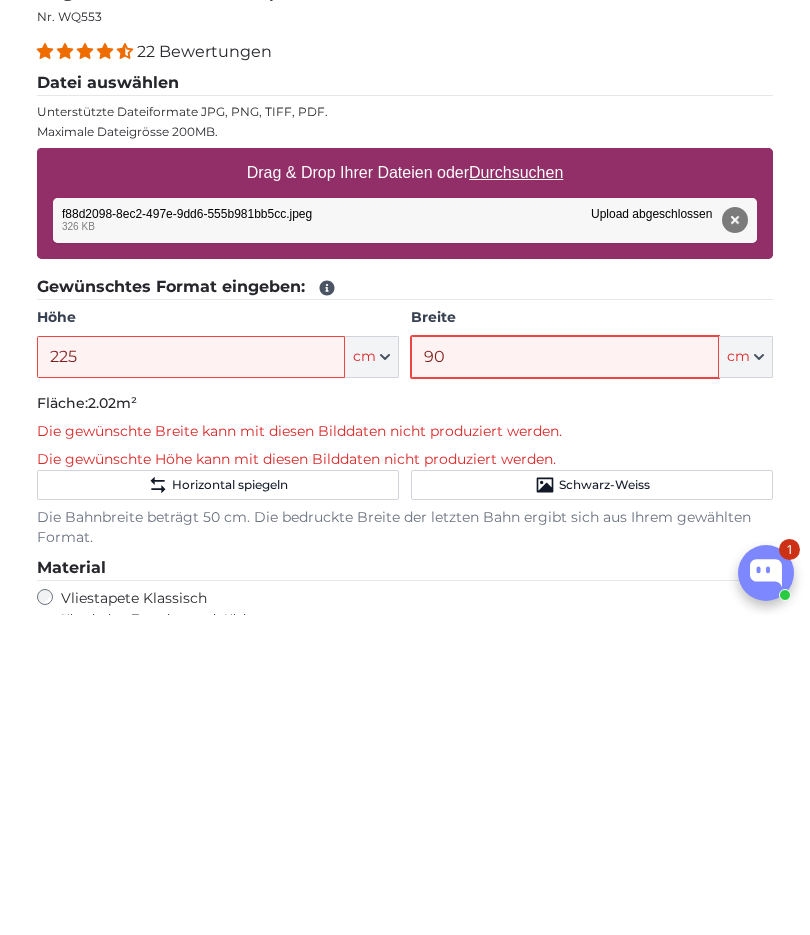 type on "90" 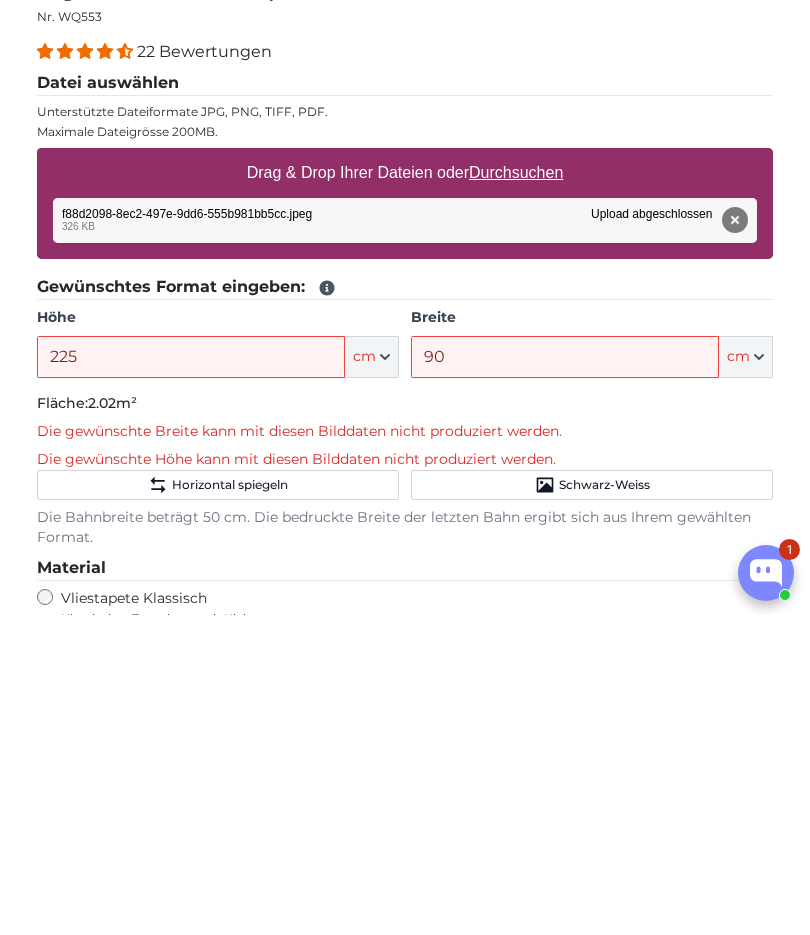 click on "Vliestapete Selbstklebend
Einfaches Tapezieren ohne zusätzlichen Kleister" at bounding box center (405, 974) 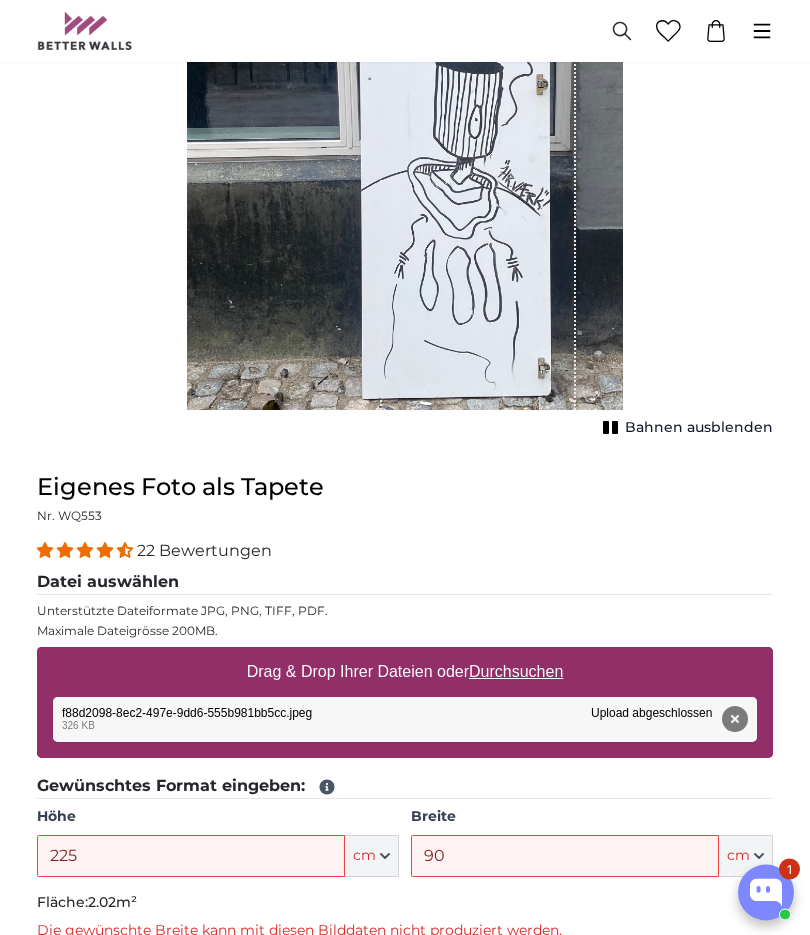 scroll, scrollTop: 527, scrollLeft: 0, axis: vertical 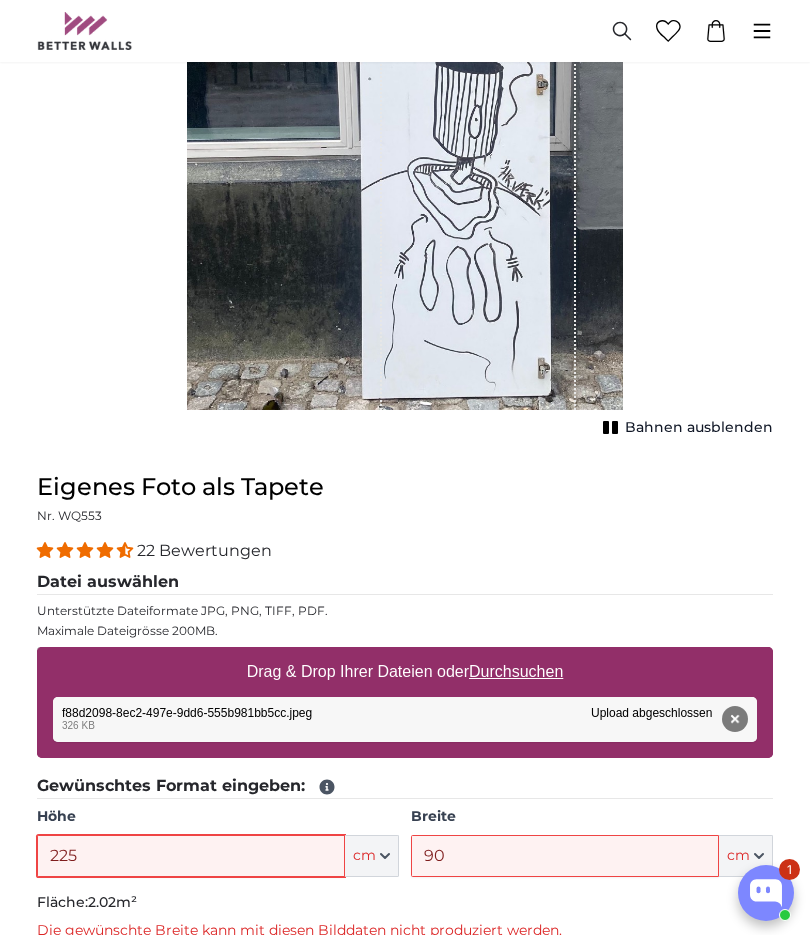 click on "225" at bounding box center [191, 856] 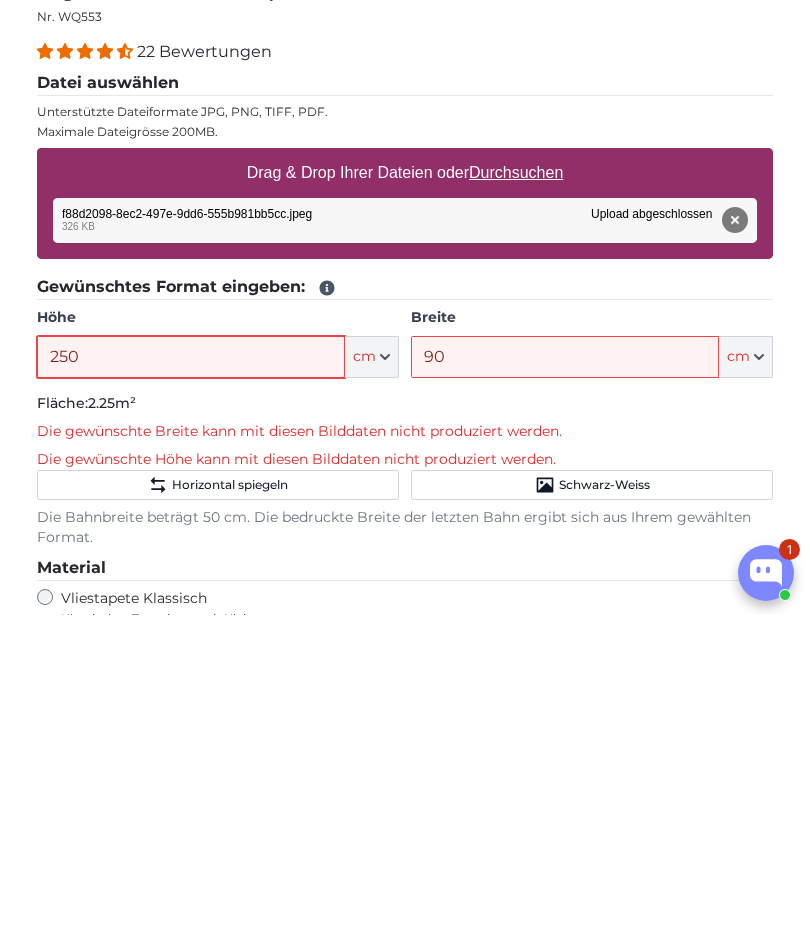 type on "250" 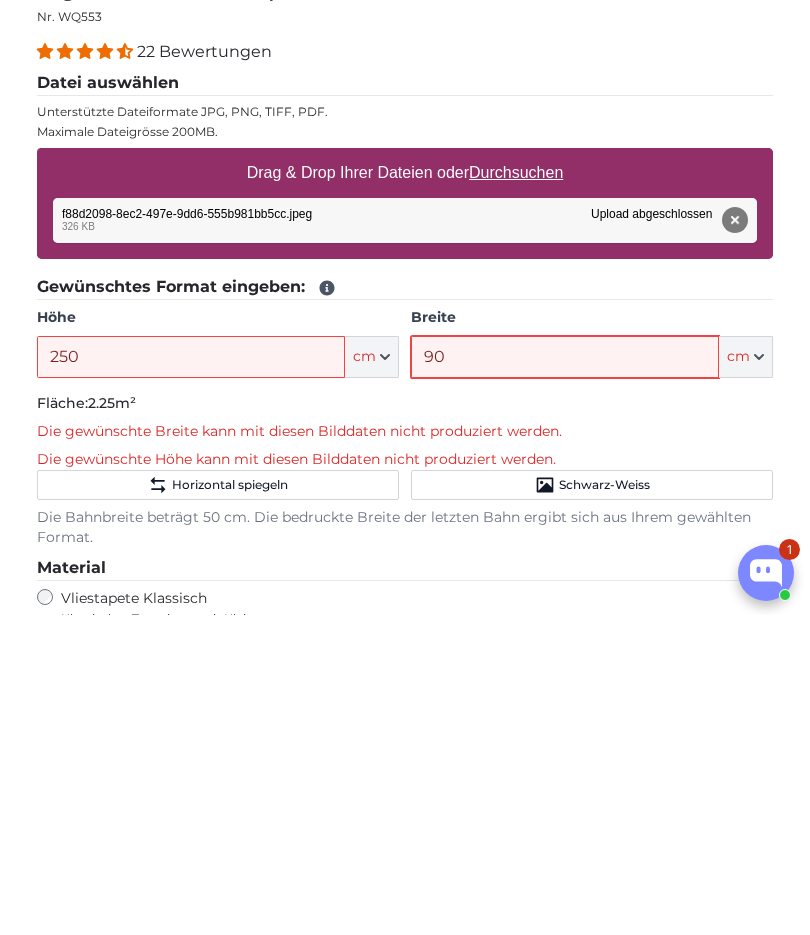click on "90" at bounding box center [565, 677] 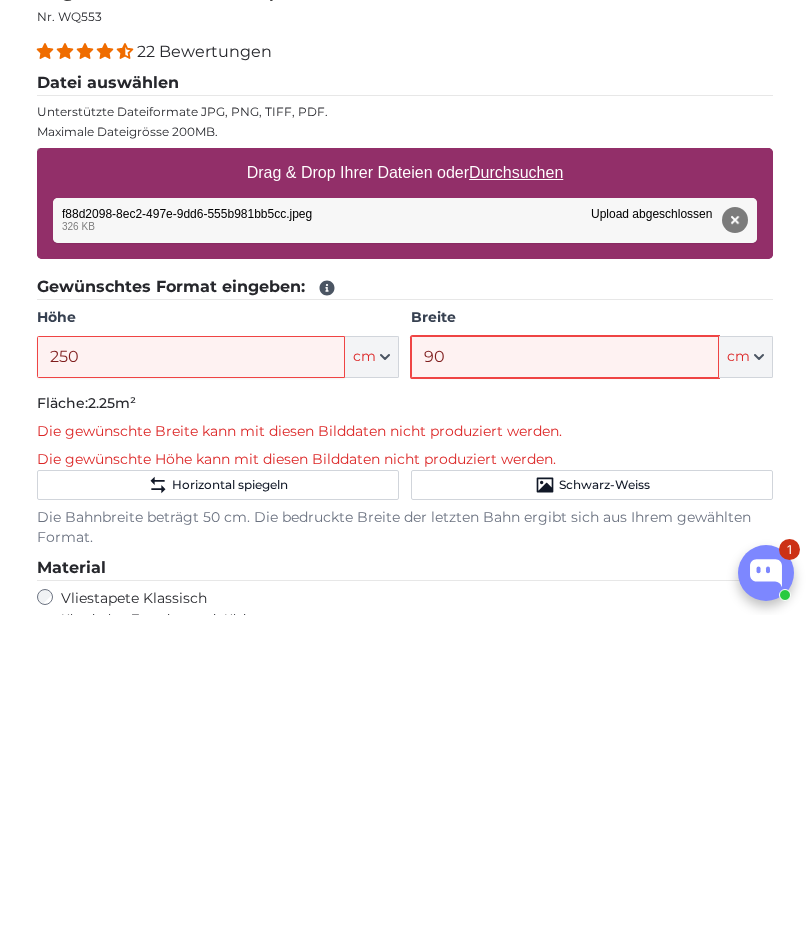 type on "9" 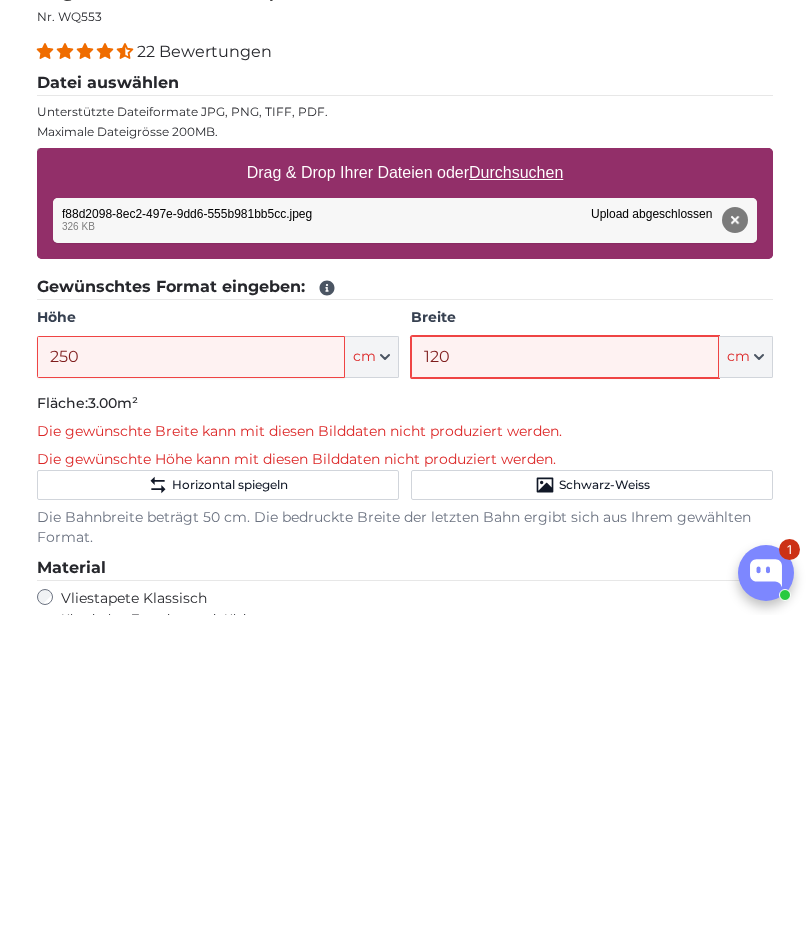 type on "120" 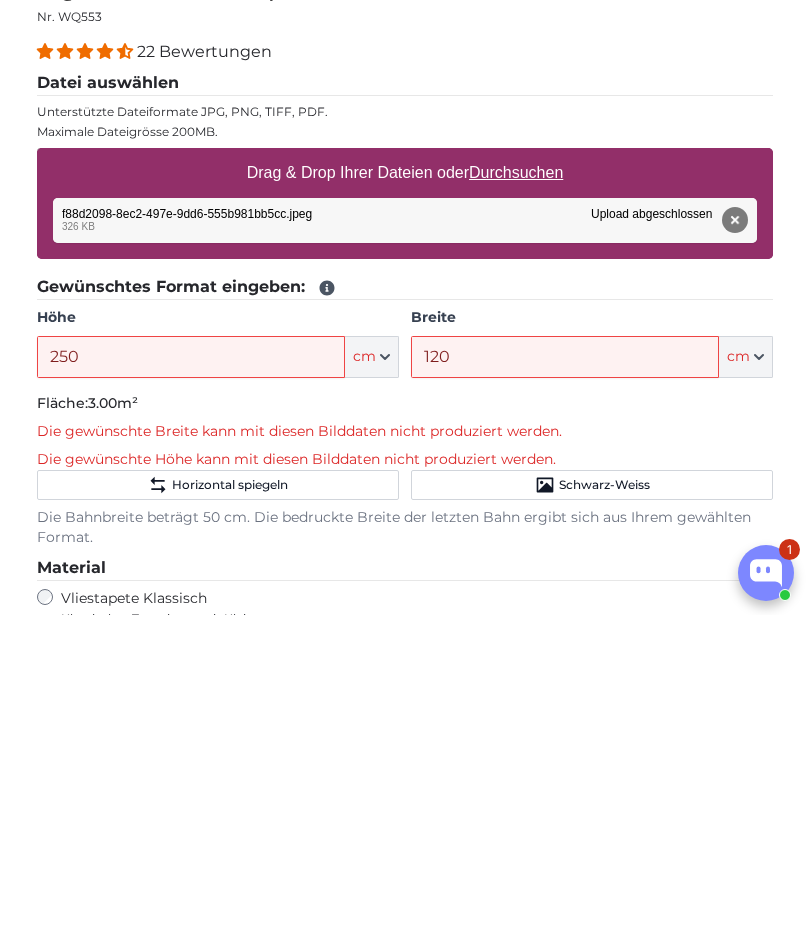 click on "Vliestapete Klassisch
Klassisches Tapezieren mit Kleister" at bounding box center [405, 928] 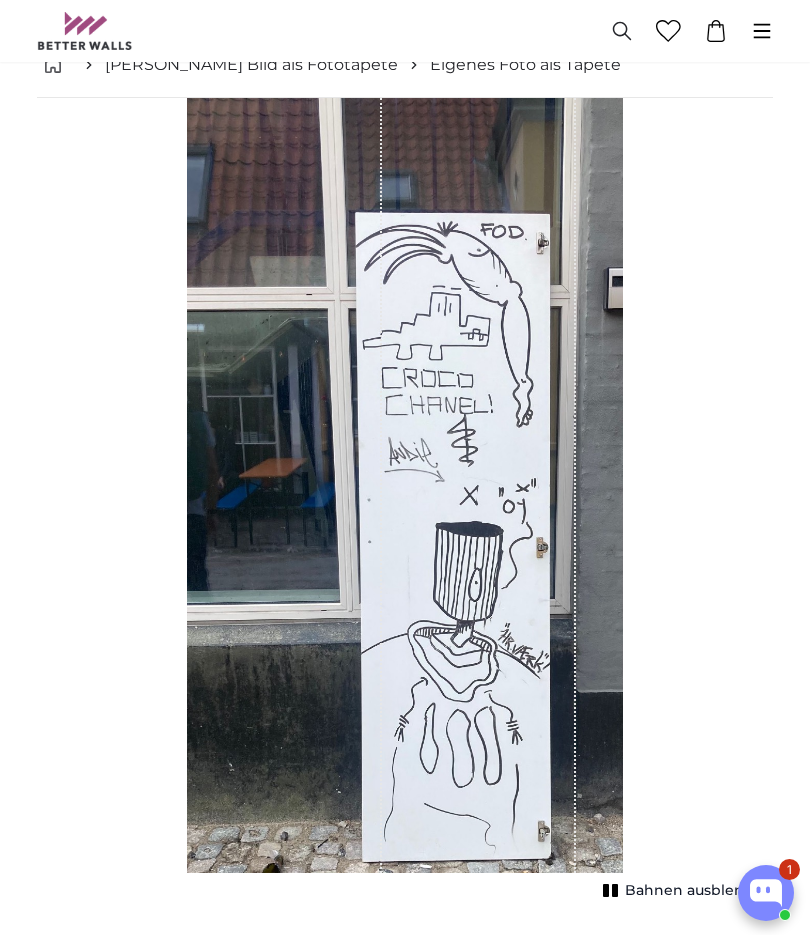 scroll, scrollTop: 20, scrollLeft: 0, axis: vertical 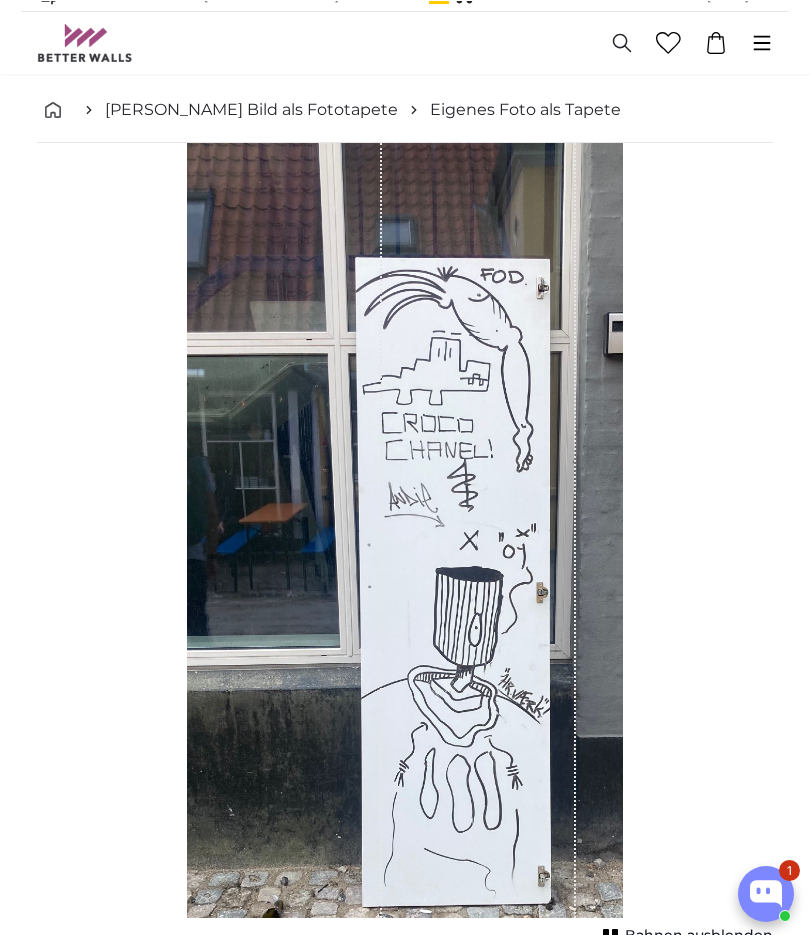 click at bounding box center [479, 529] 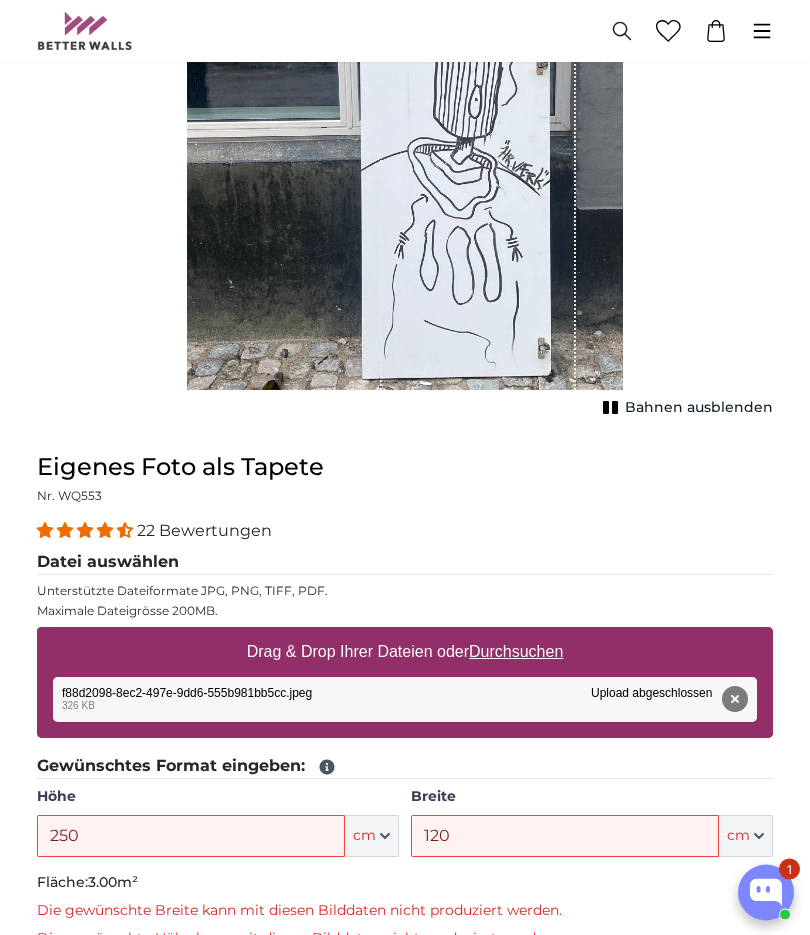 scroll, scrollTop: 547, scrollLeft: 0, axis: vertical 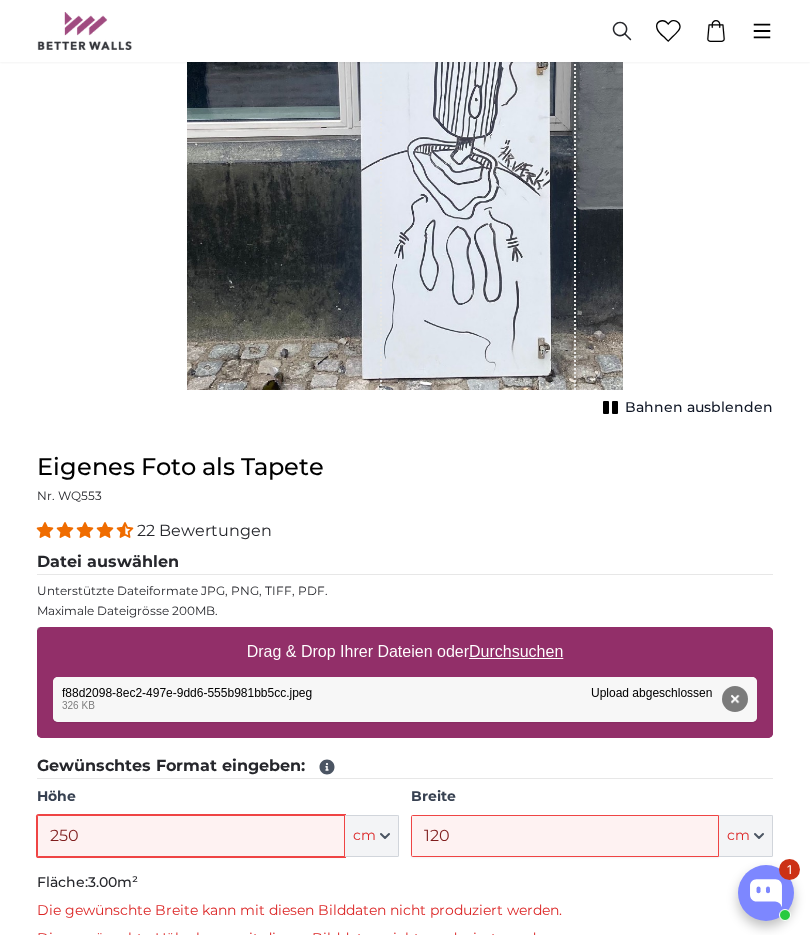 click on "250" at bounding box center (191, 836) 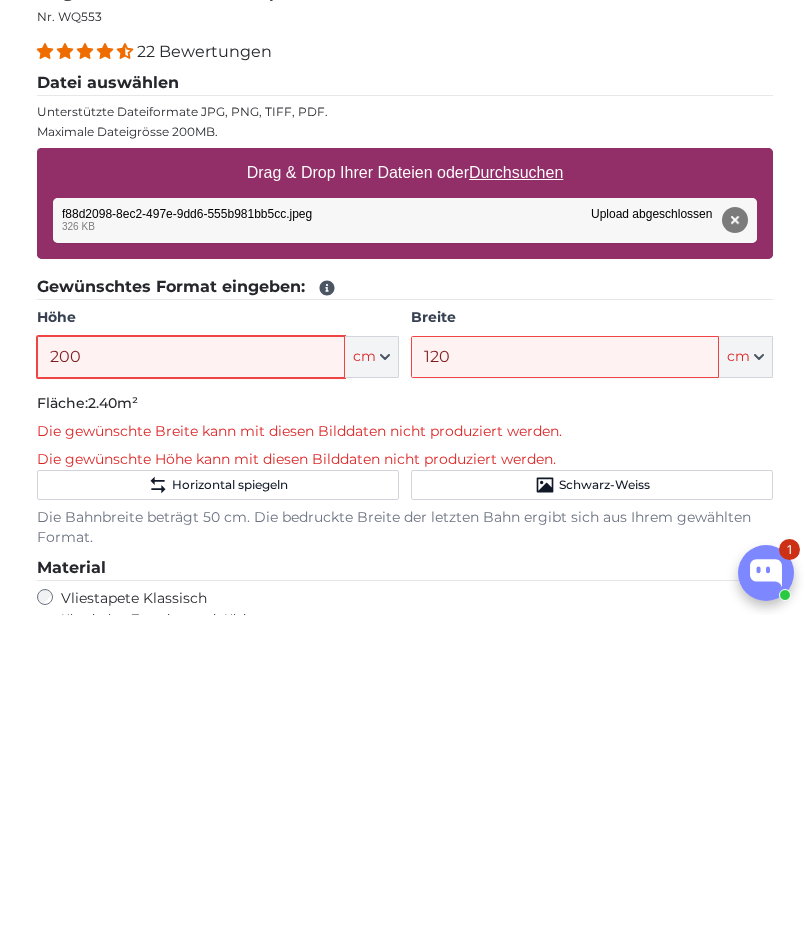 type on "200" 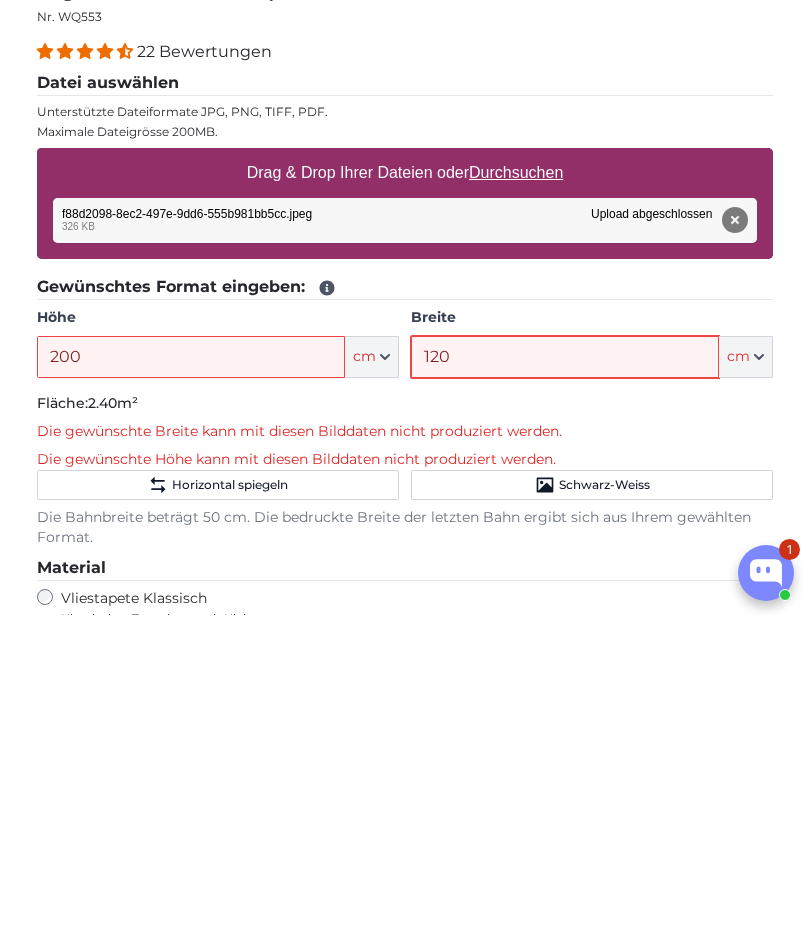 click on "120" at bounding box center [565, 677] 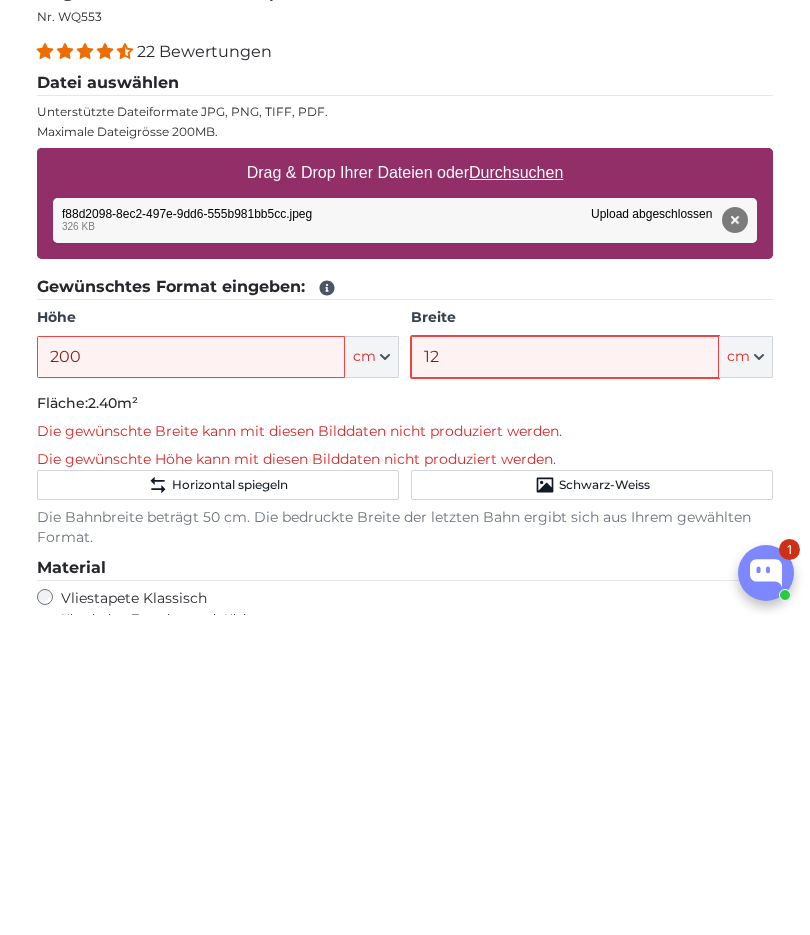 type on "1" 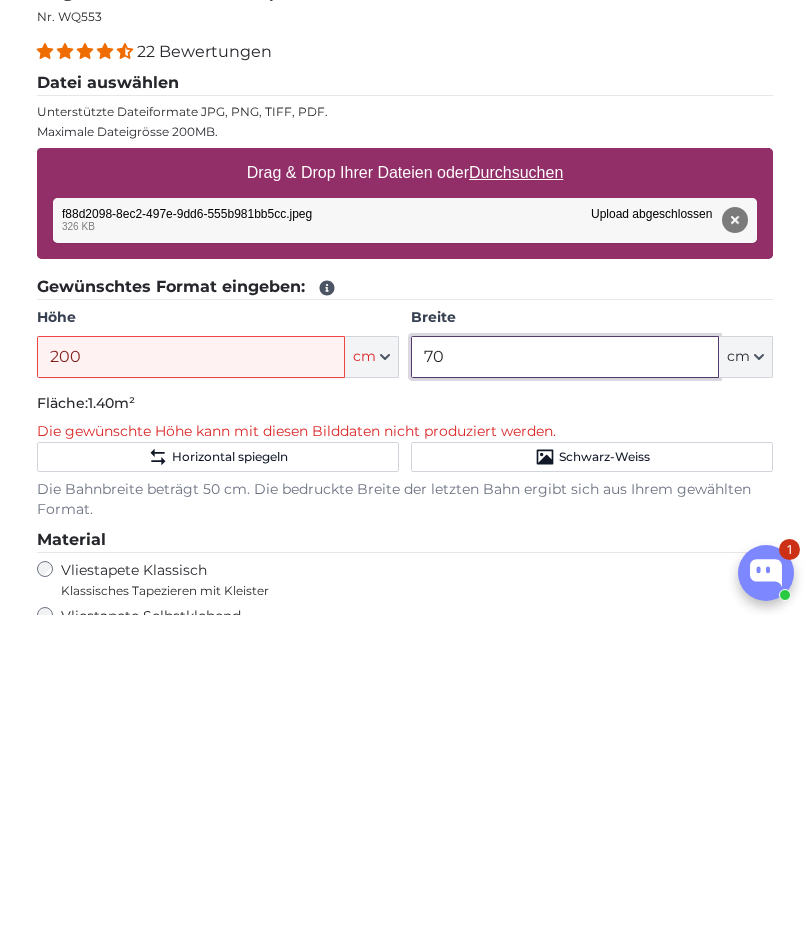 type on "7" 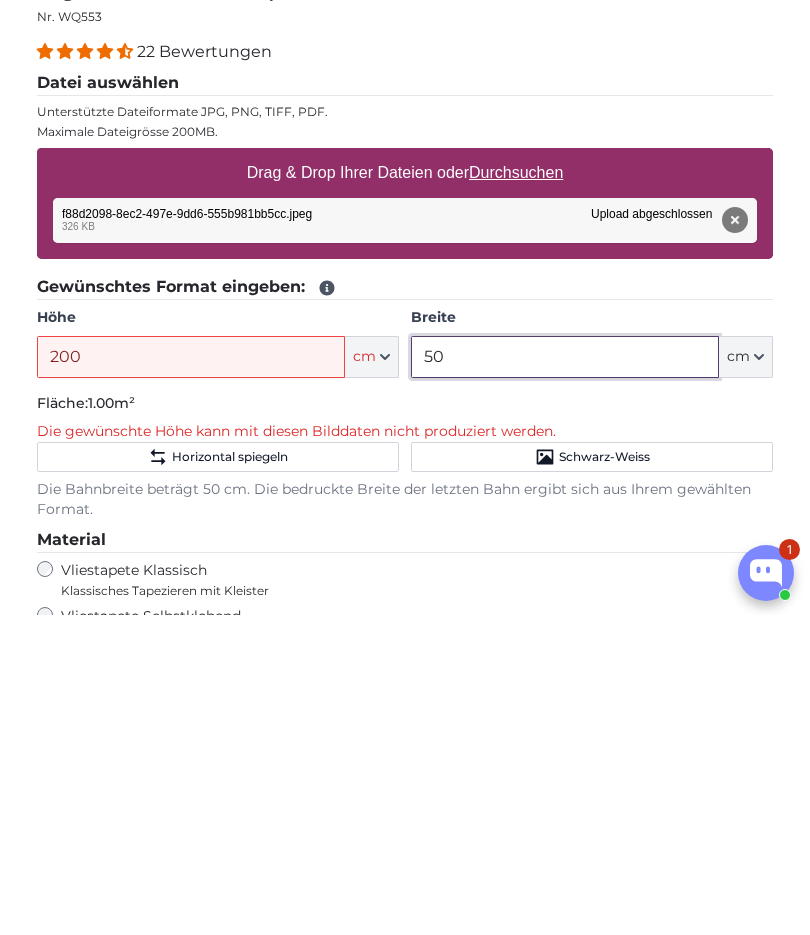 type on "5" 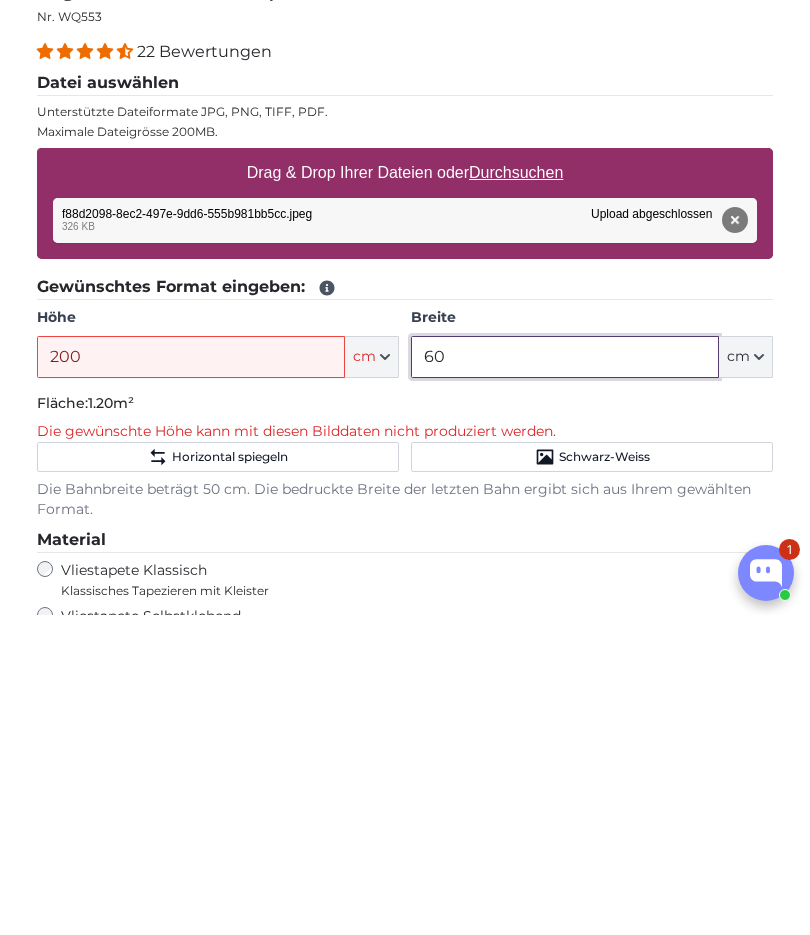 type on "6" 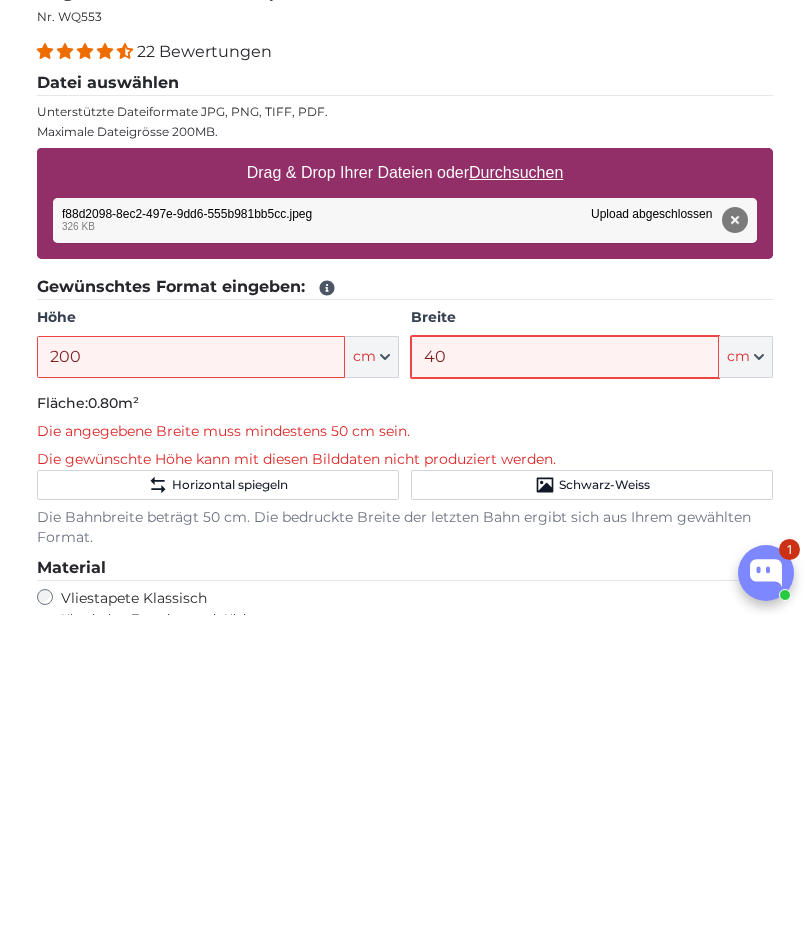 type on "4" 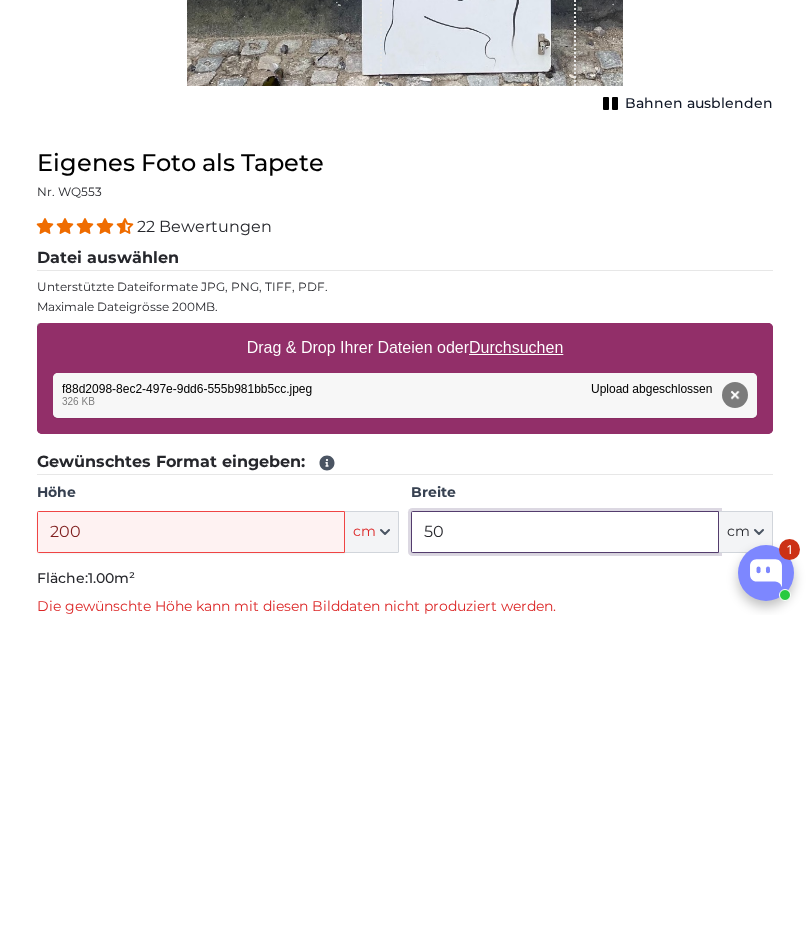 scroll, scrollTop: 533, scrollLeft: 0, axis: vertical 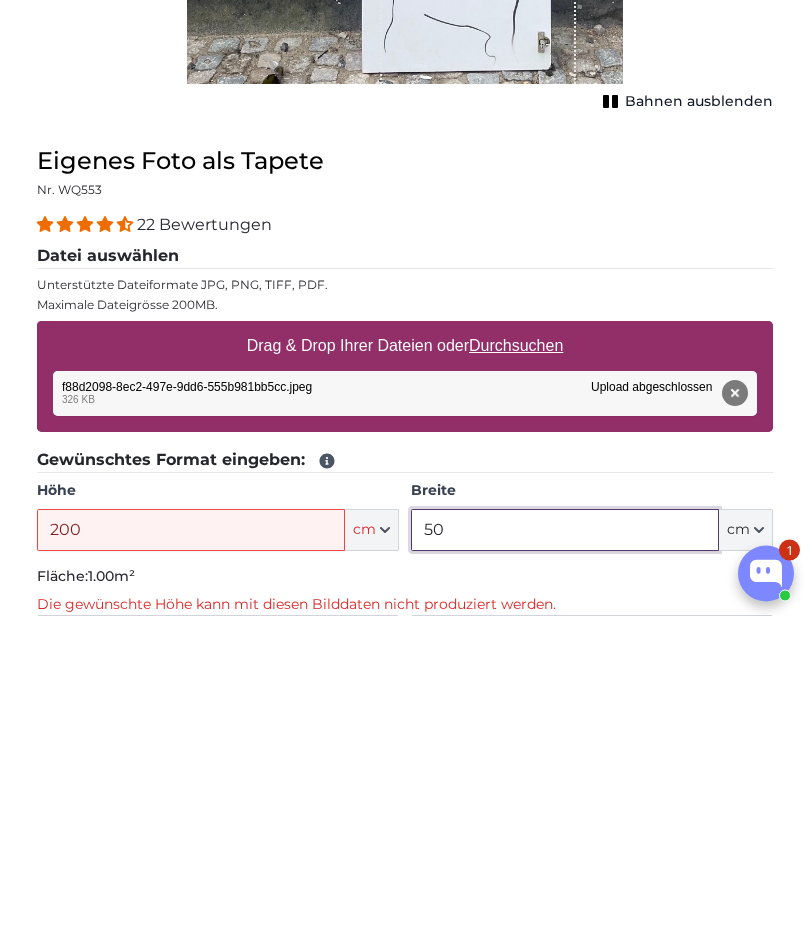 type on "5" 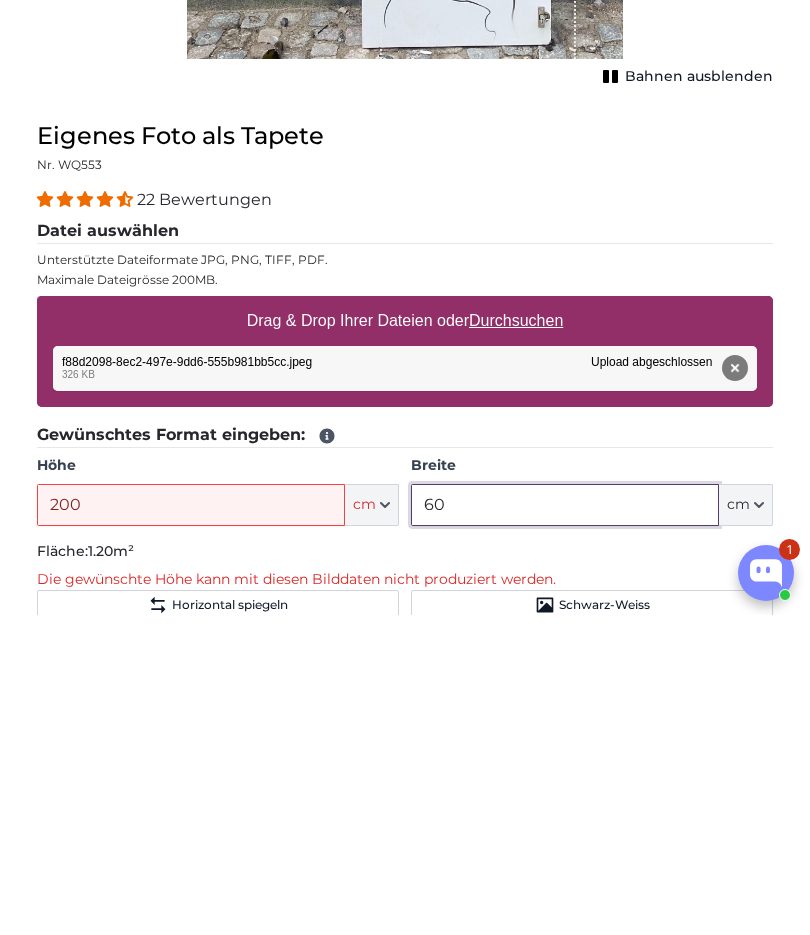 scroll, scrollTop: 560, scrollLeft: 0, axis: vertical 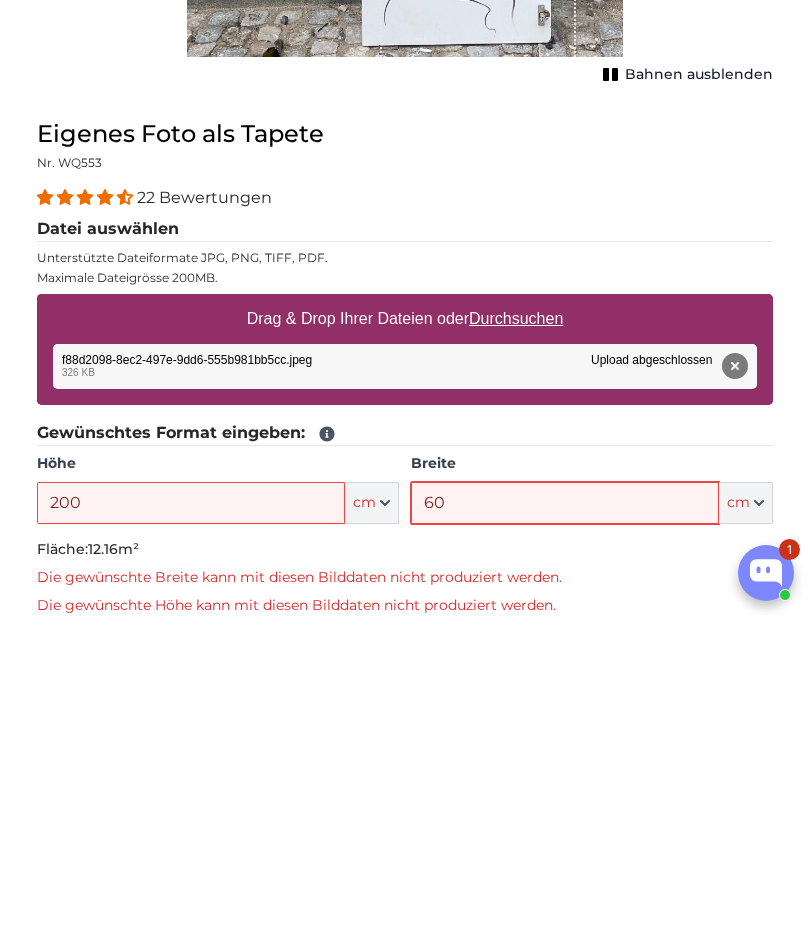 type on "6" 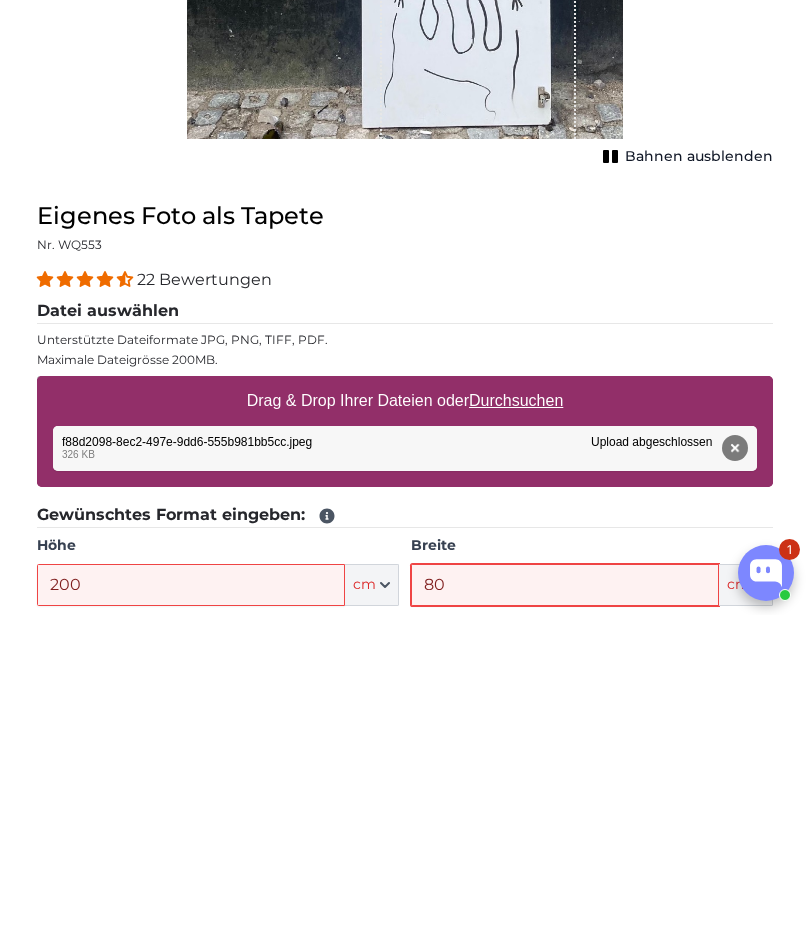 scroll, scrollTop: 519, scrollLeft: 0, axis: vertical 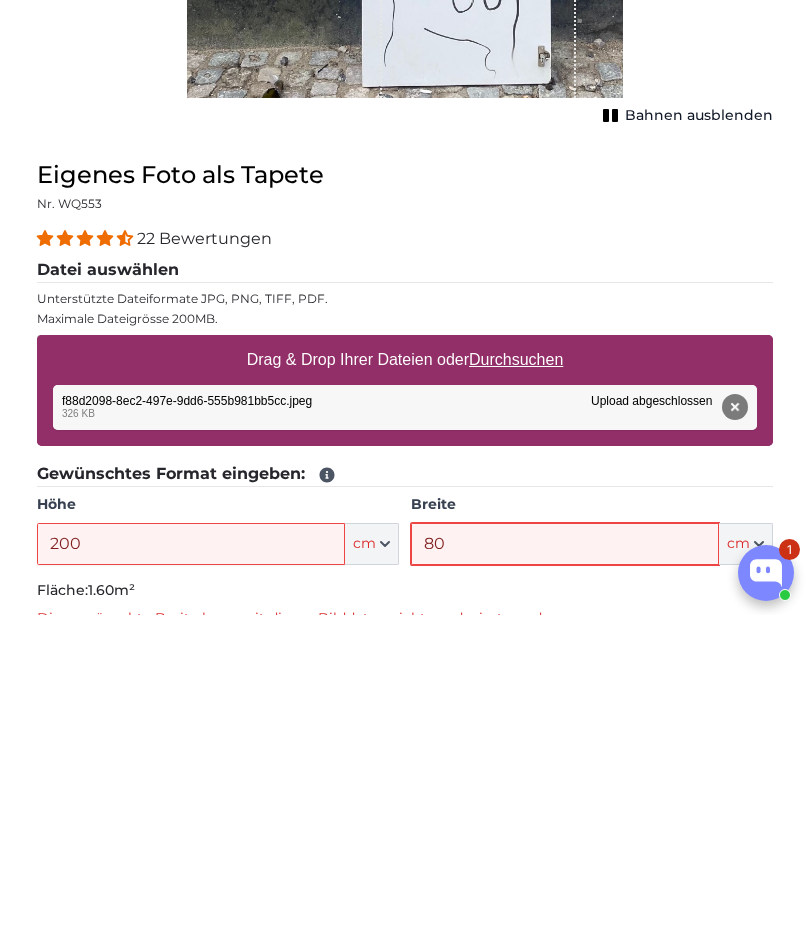 type on "80" 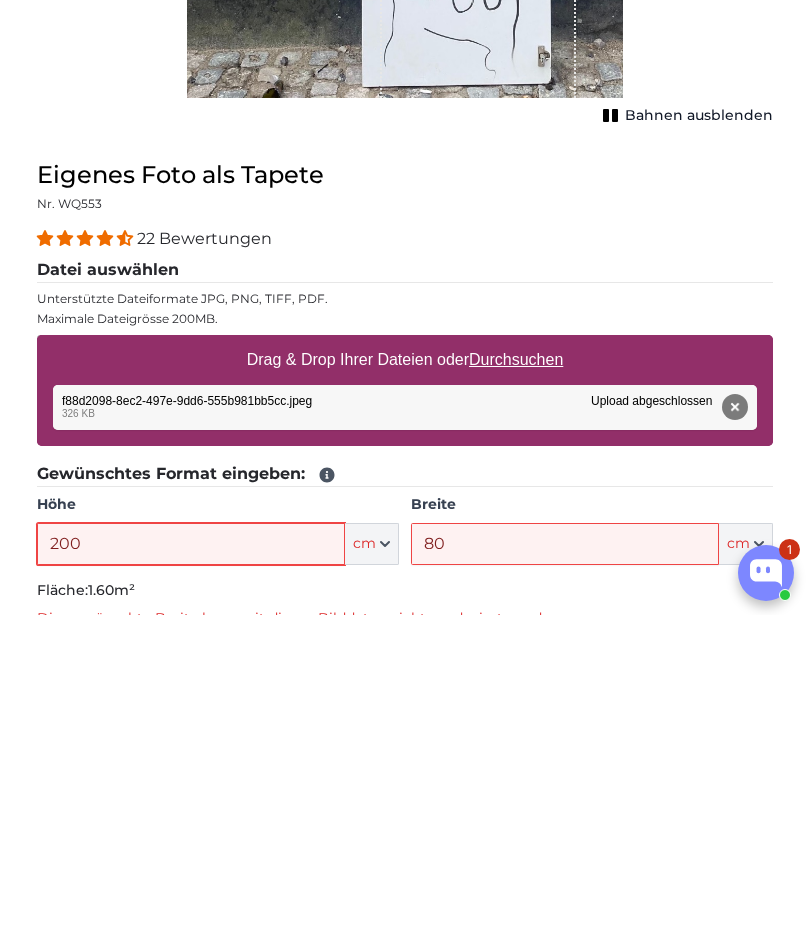 click on "200" at bounding box center (191, 864) 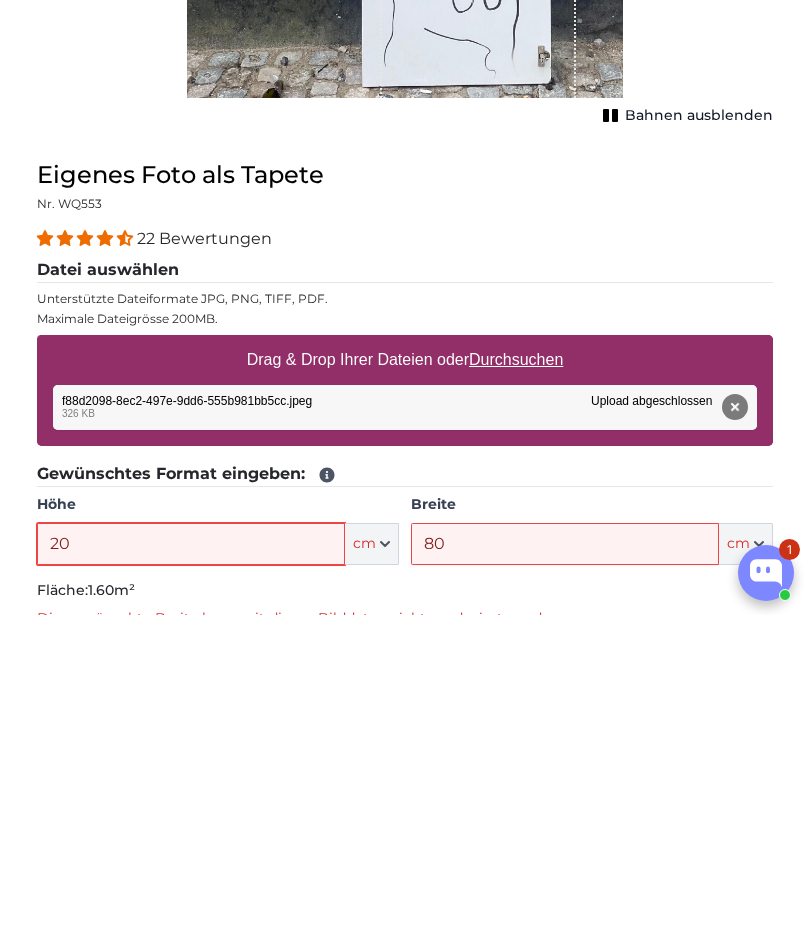 type on "2" 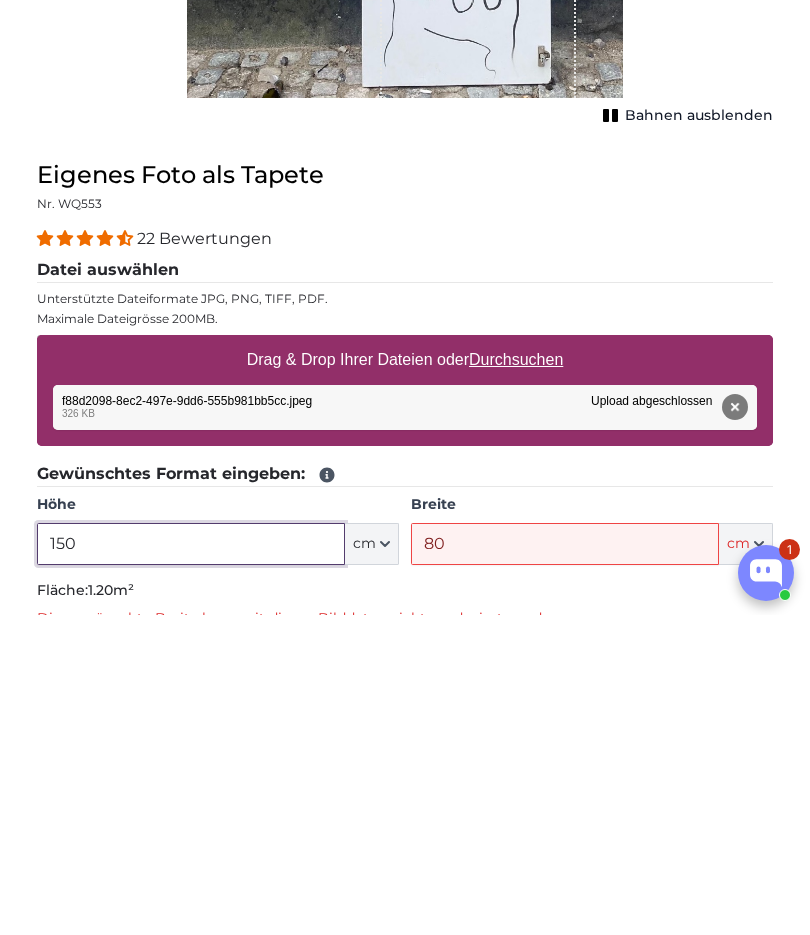 type on "150" 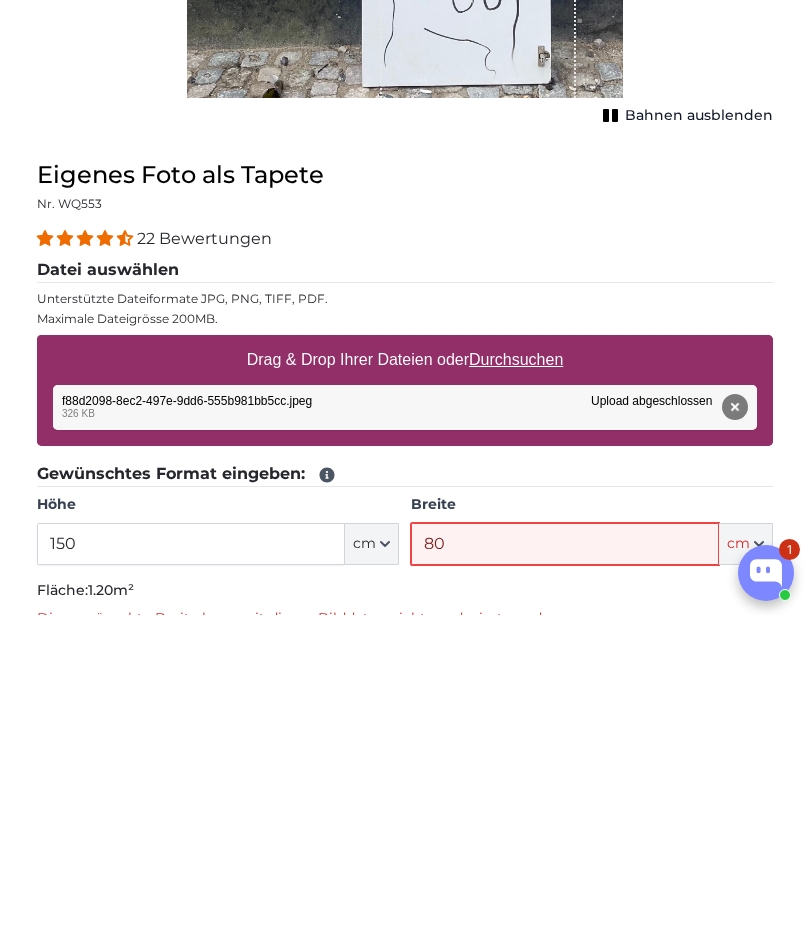 click on "80" at bounding box center (565, 864) 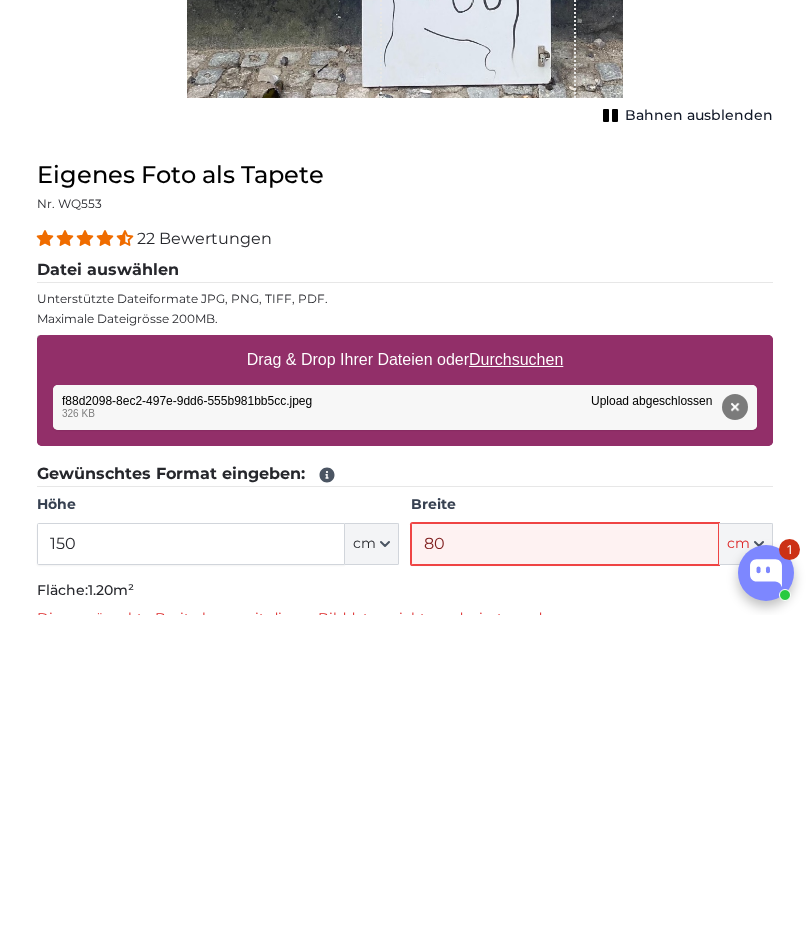 type on "8" 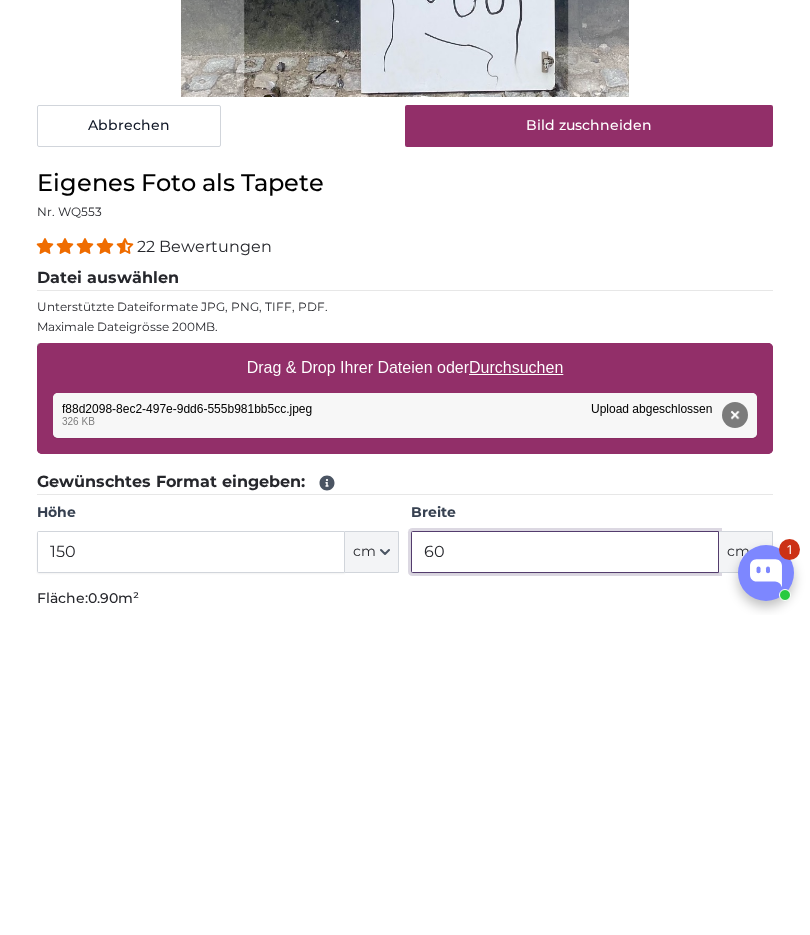 scroll, scrollTop: 549, scrollLeft: 0, axis: vertical 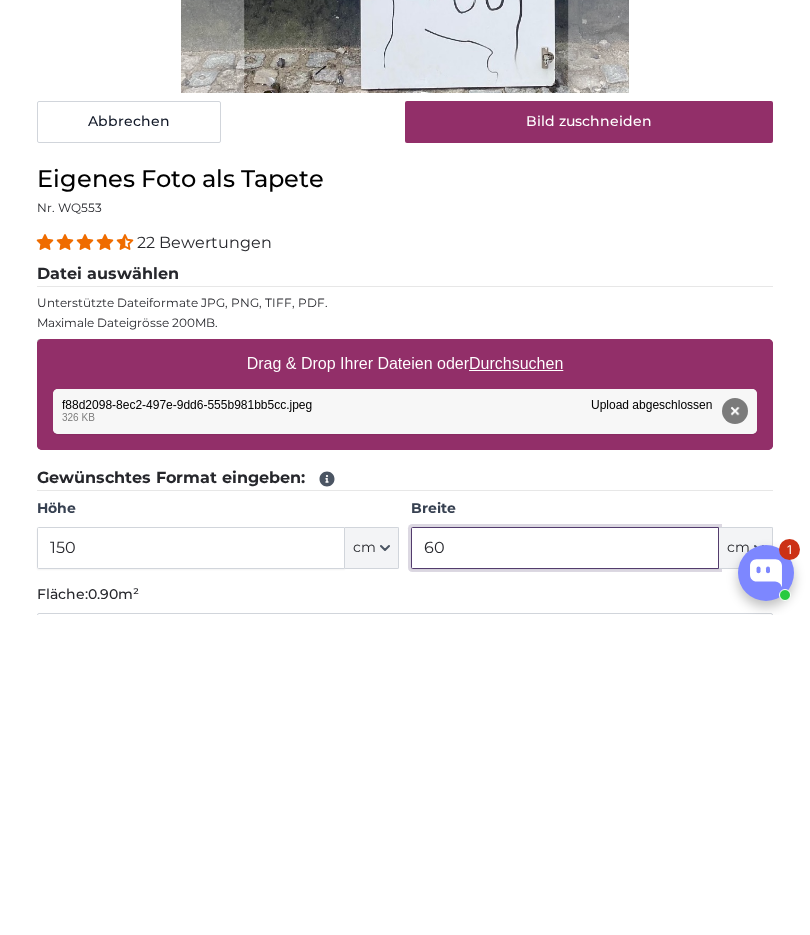 type on "60" 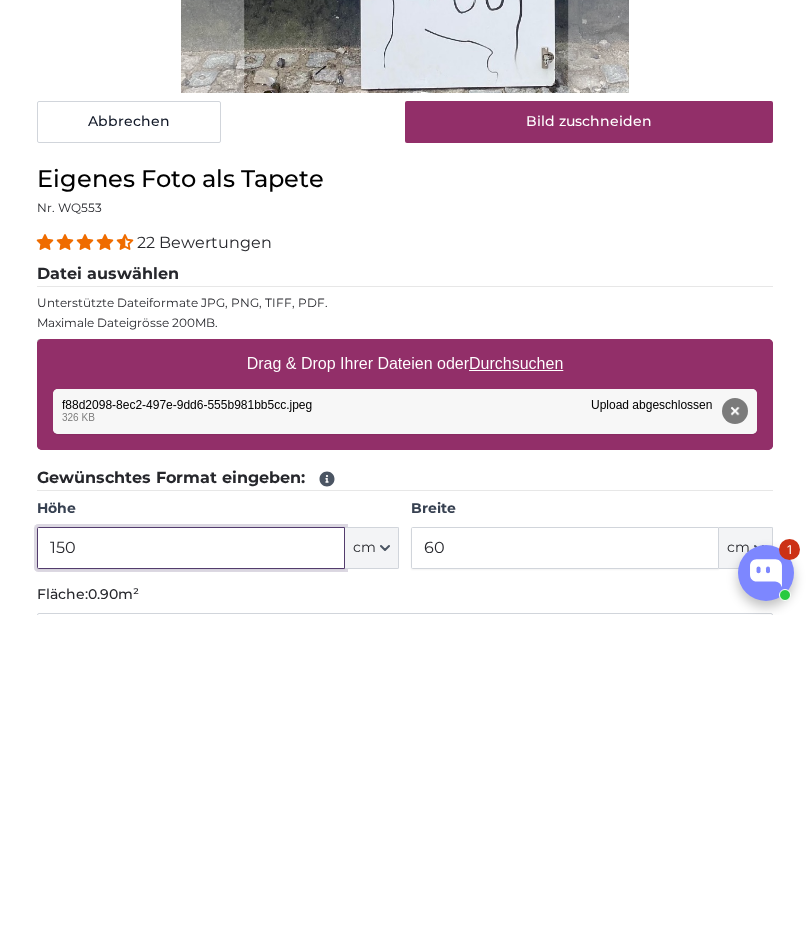 click on "150" at bounding box center [191, 868] 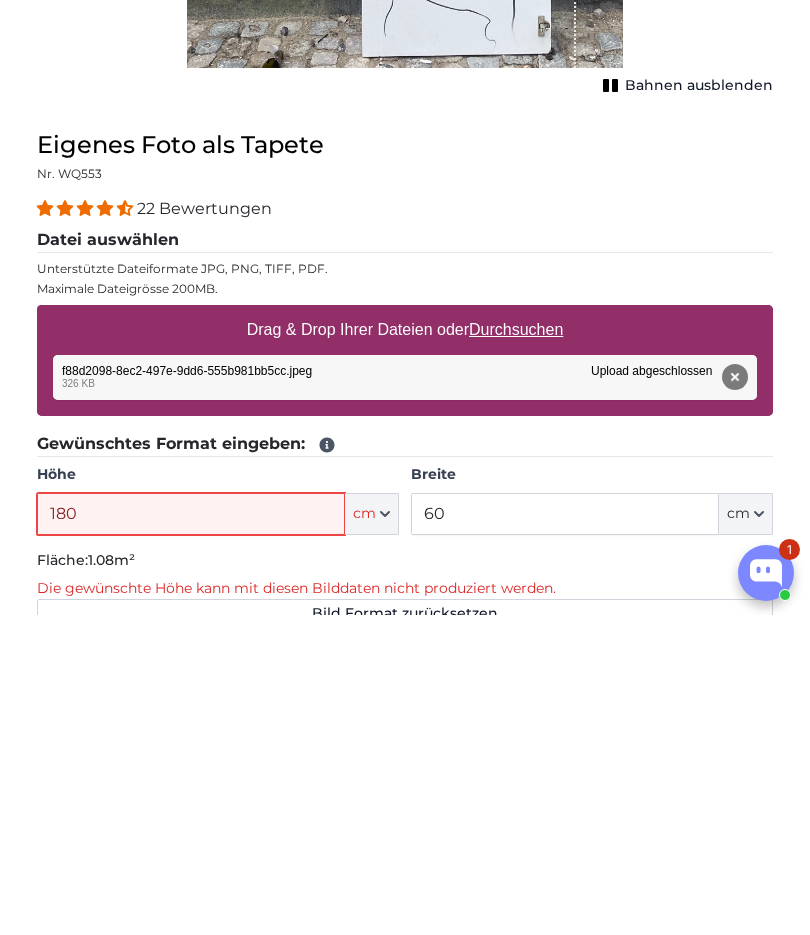 type on "180" 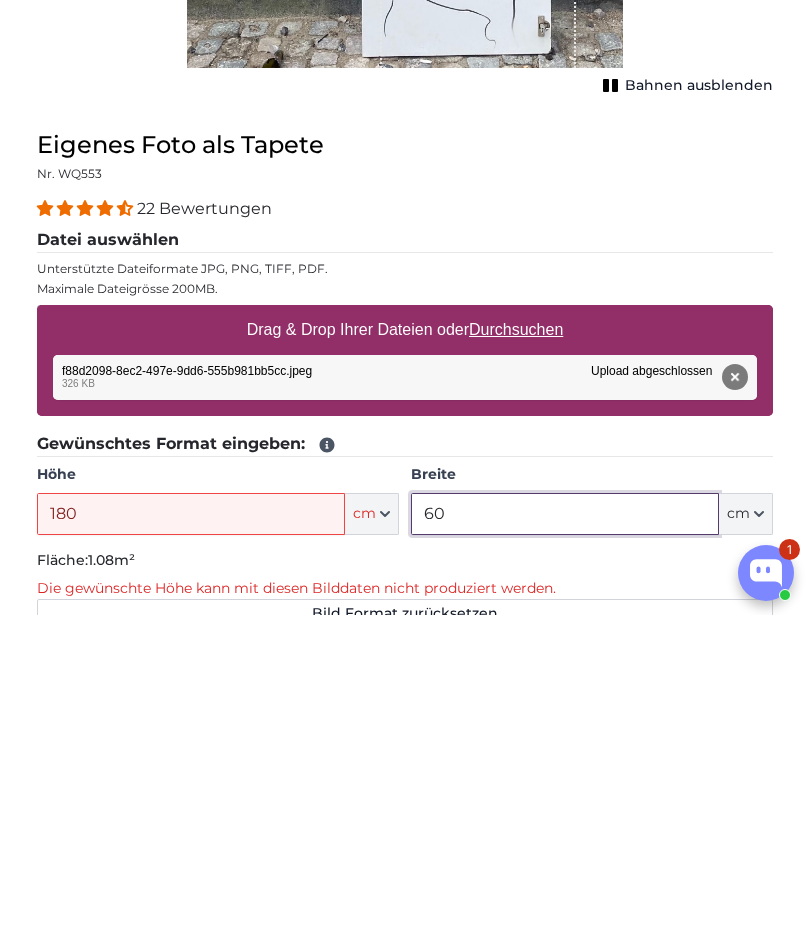click on "60" at bounding box center [565, 834] 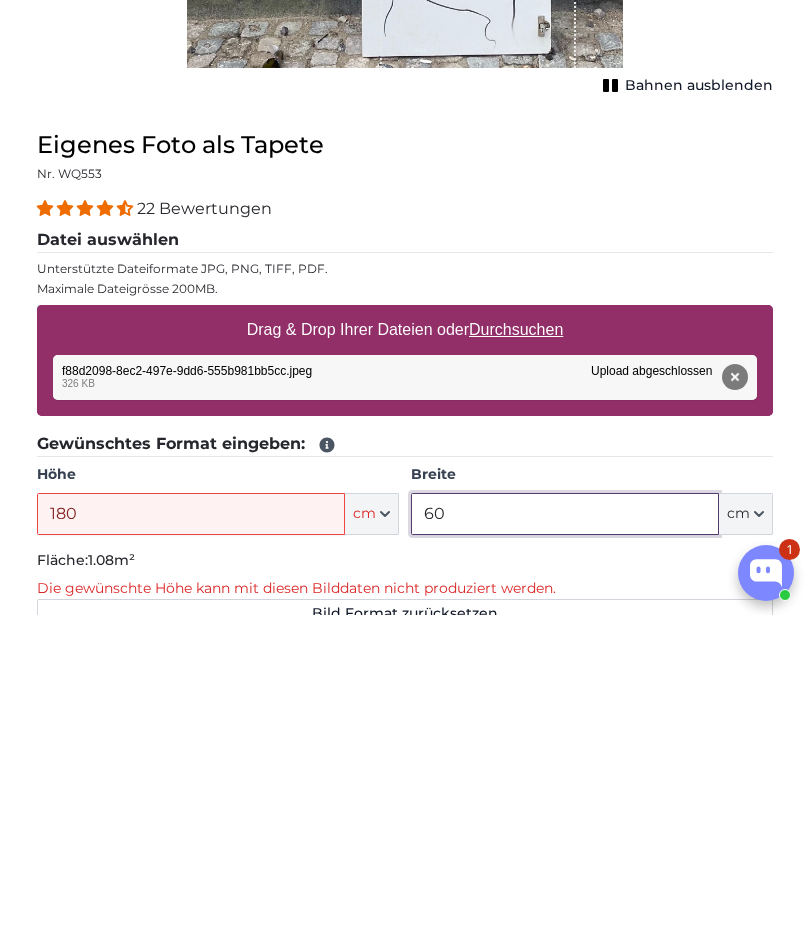 click on "60" at bounding box center (565, 834) 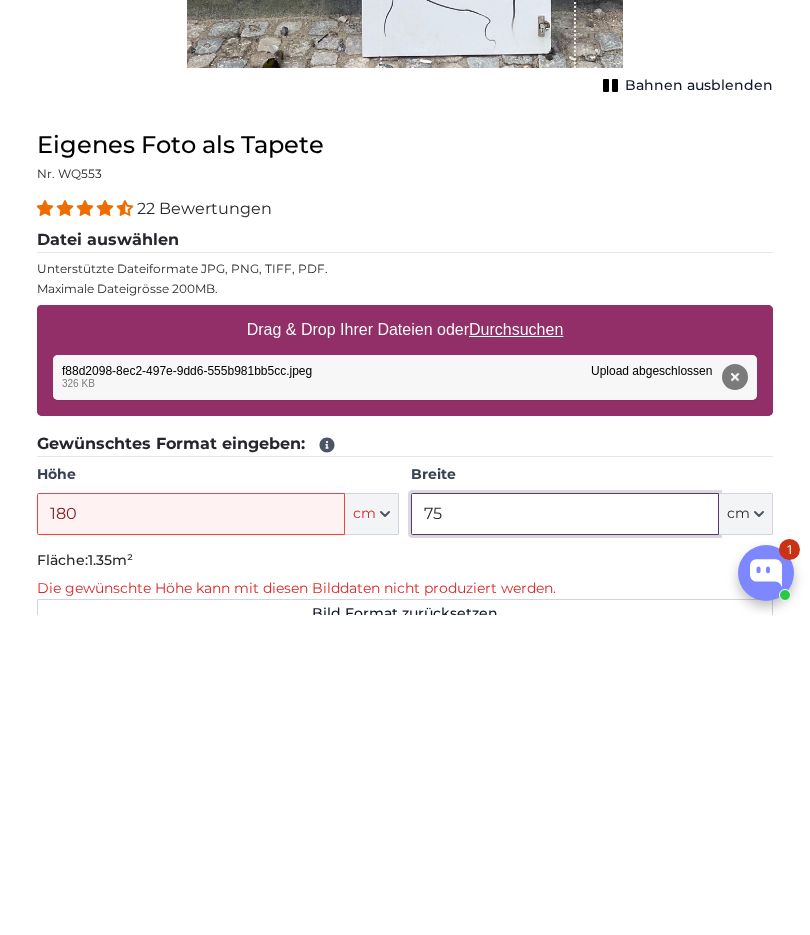 type on "7" 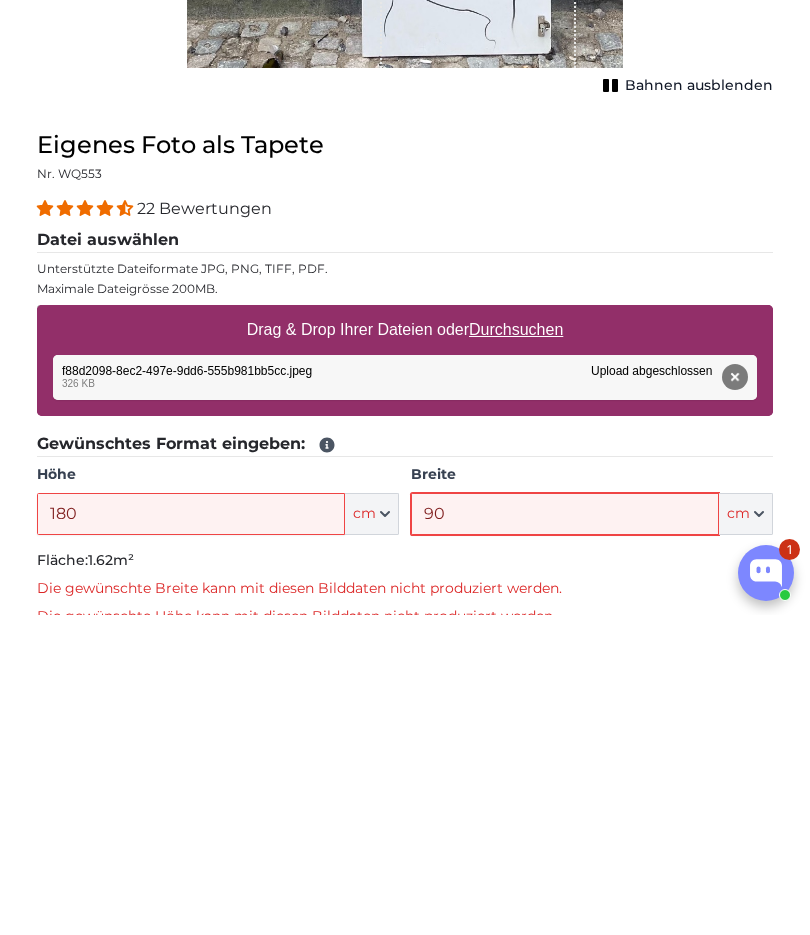 type on "9" 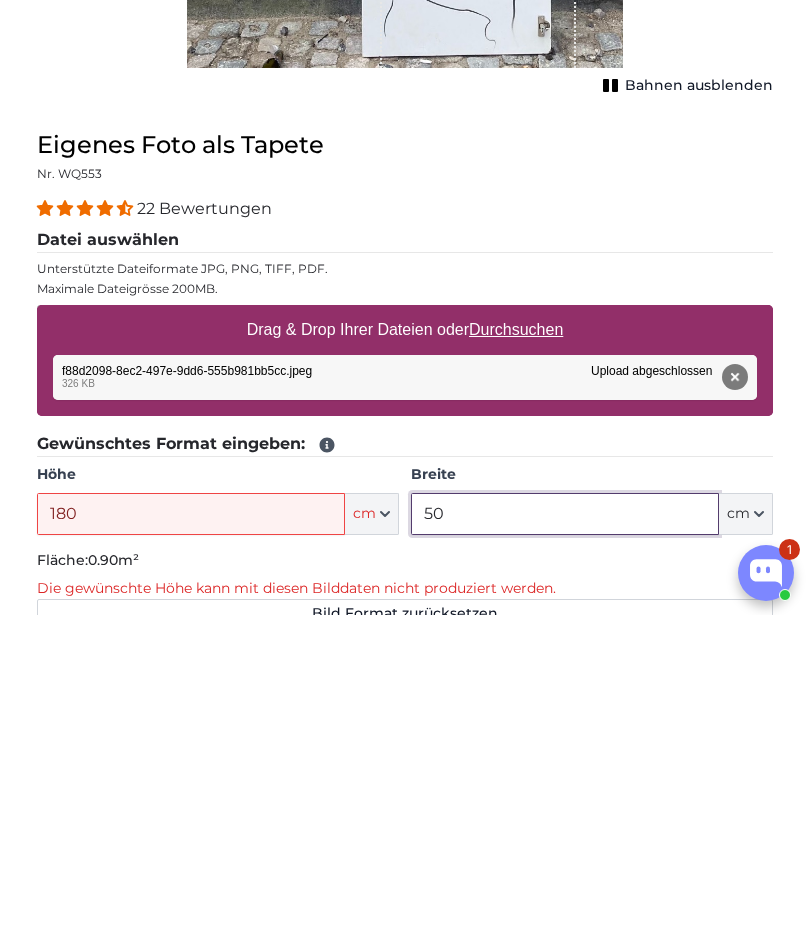 type on "5" 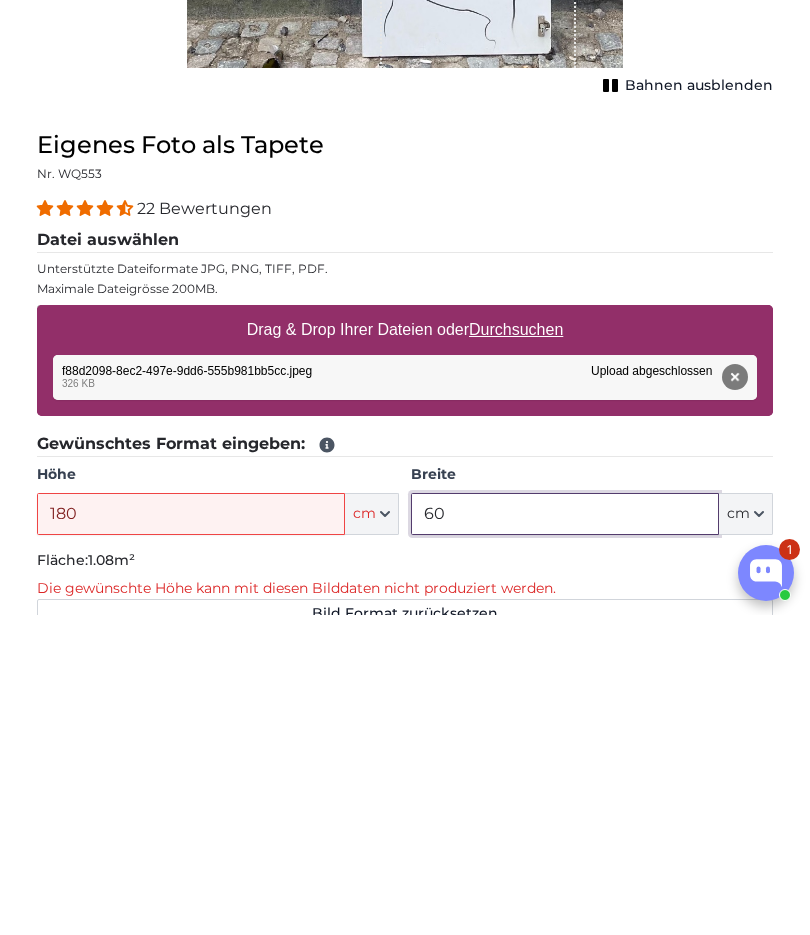 type on "6" 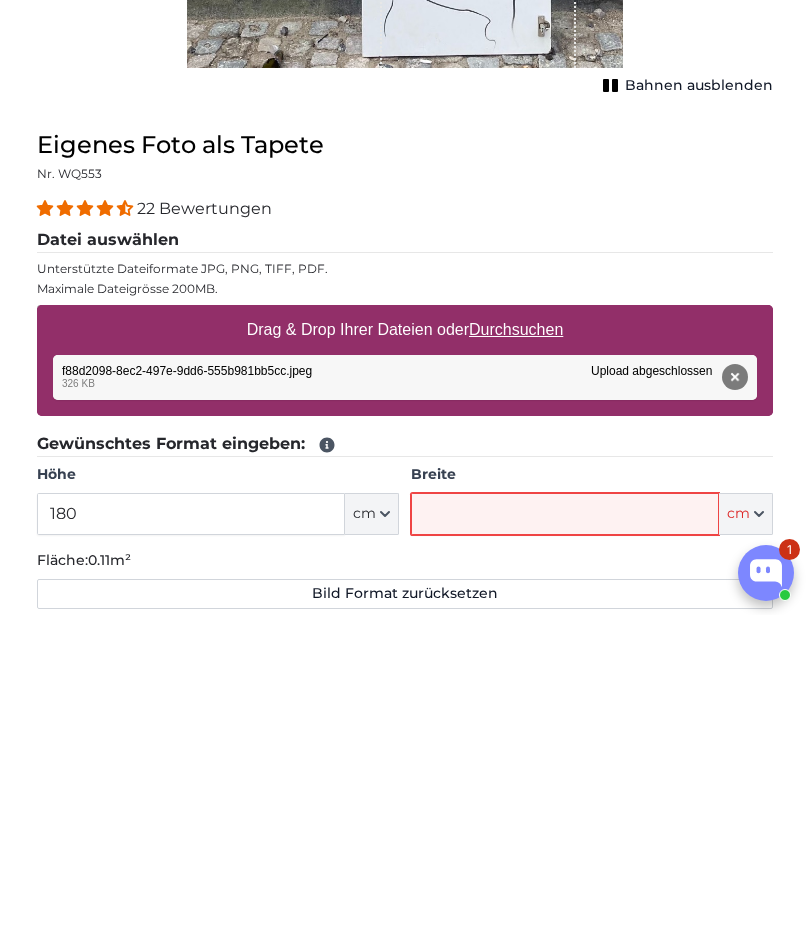 type 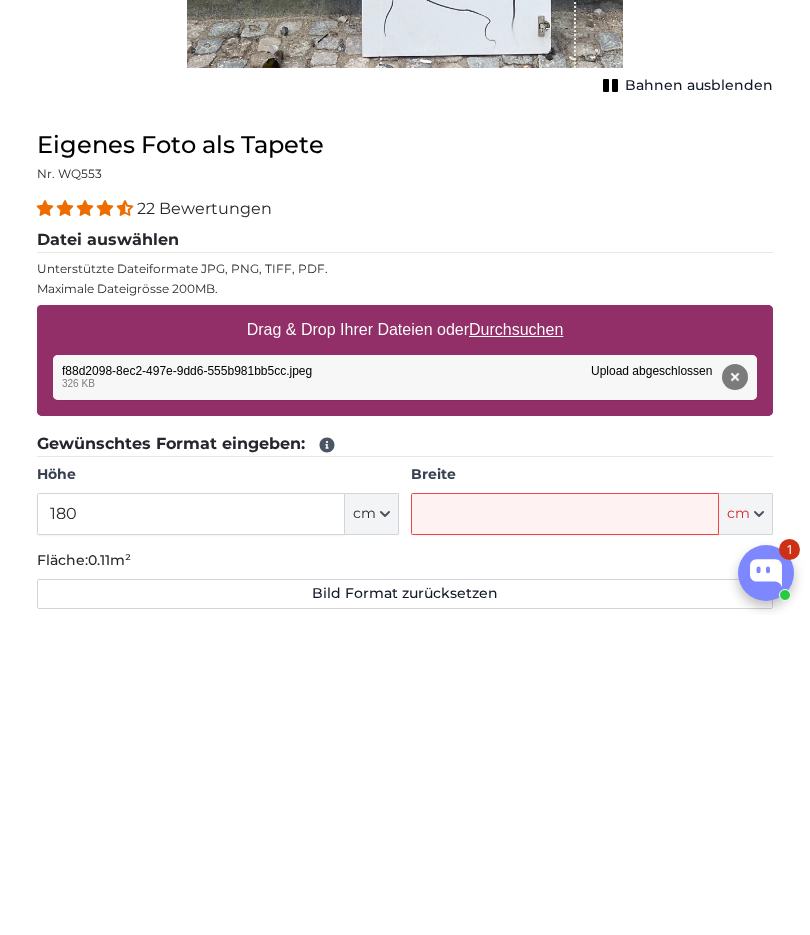 click on "cm" 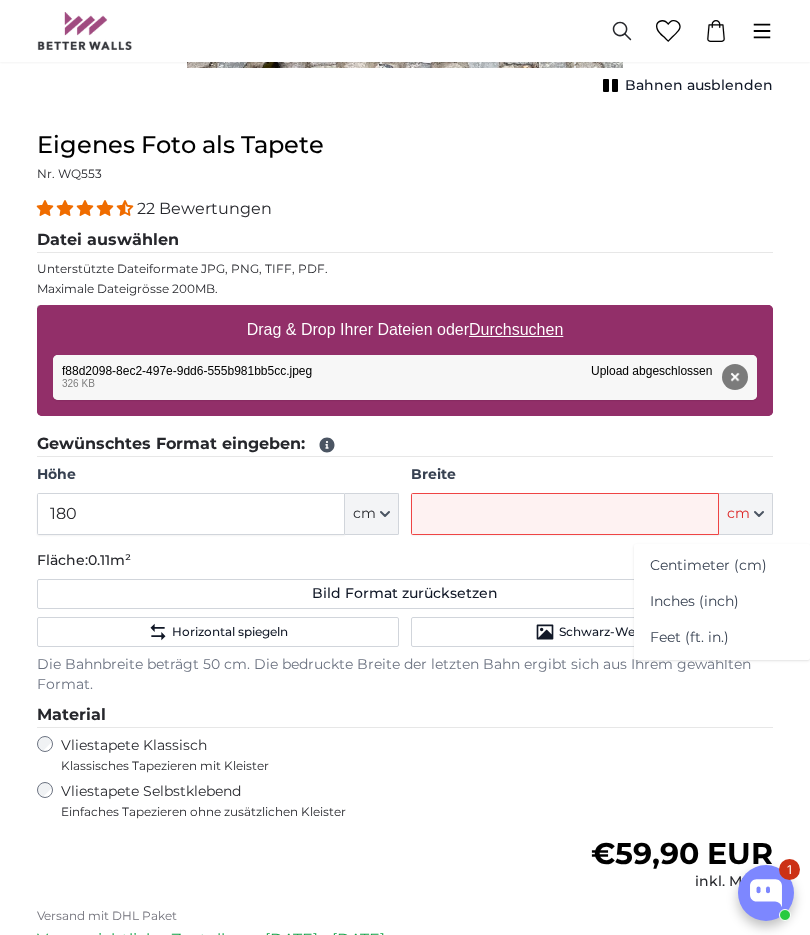 click on "cm" 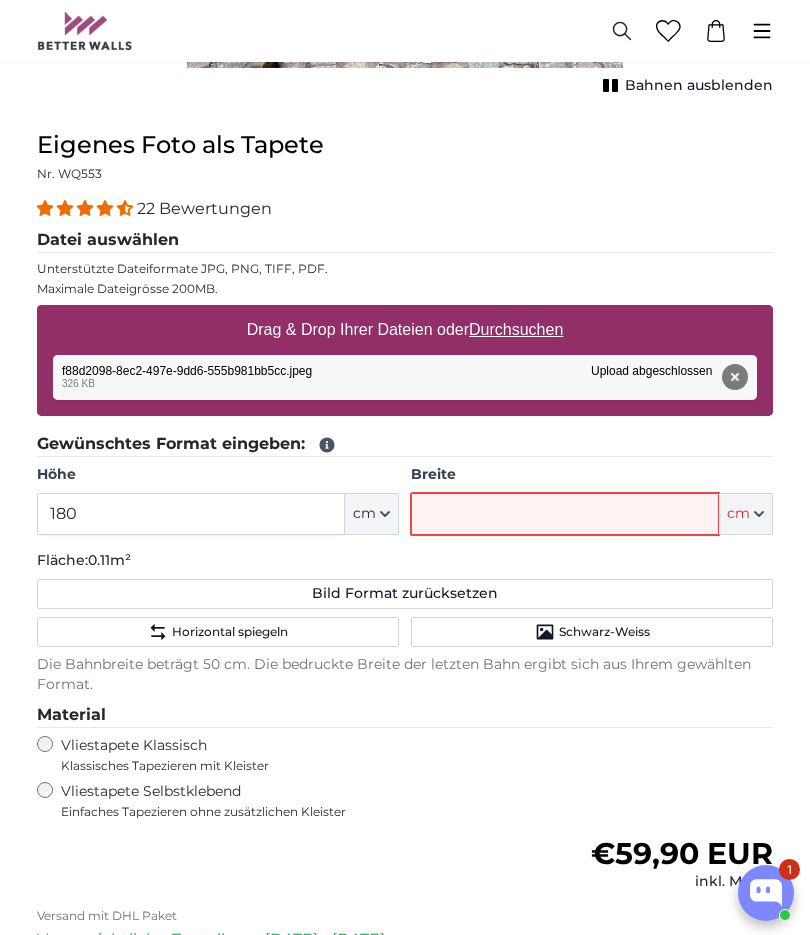 click on "Breite" at bounding box center (565, 514) 